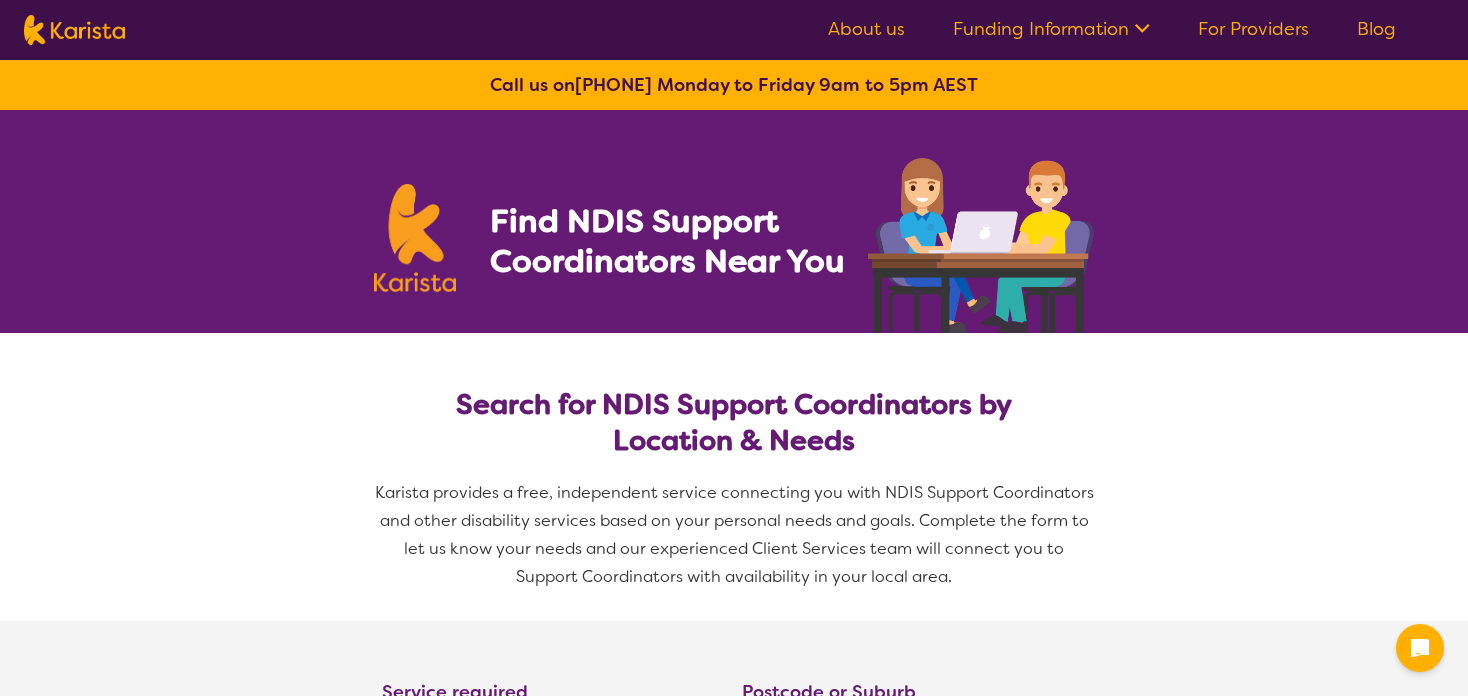 select on "NDIS Support Coordination" 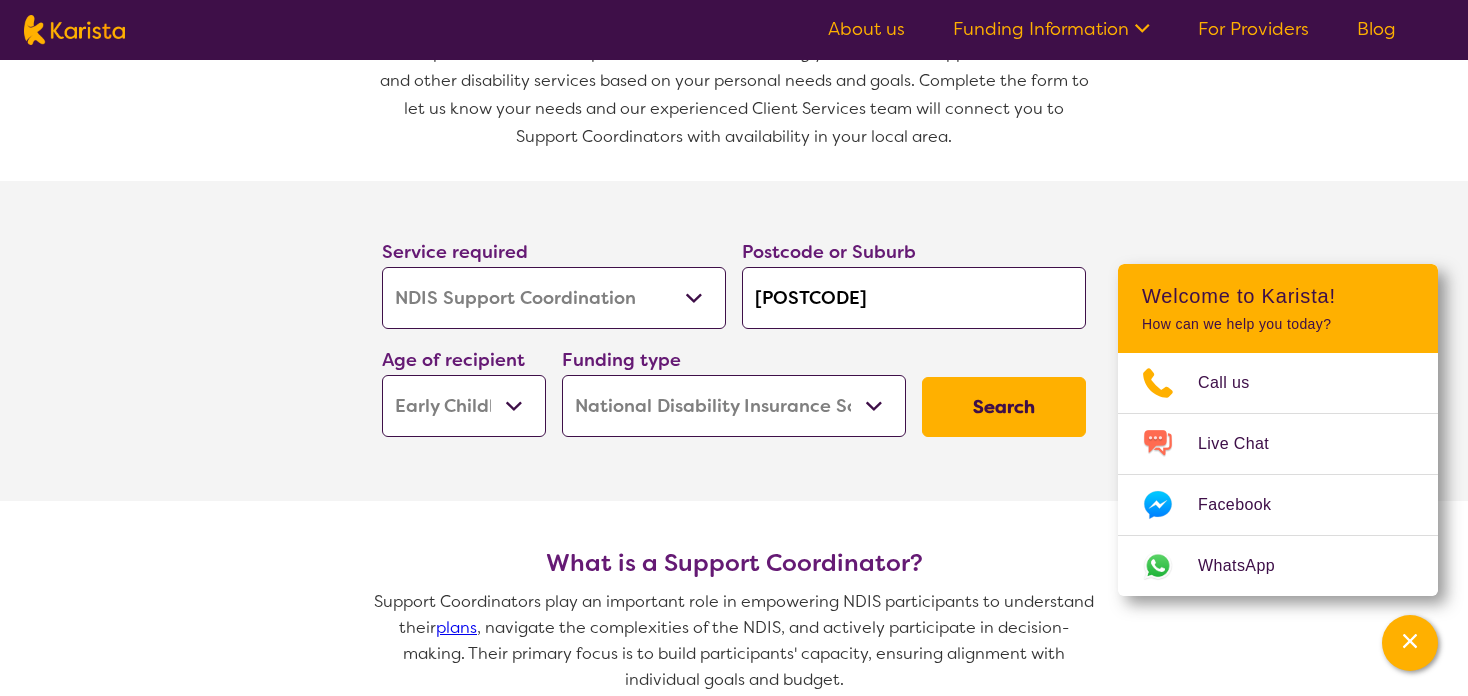 scroll, scrollTop: 560, scrollLeft: 0, axis: vertical 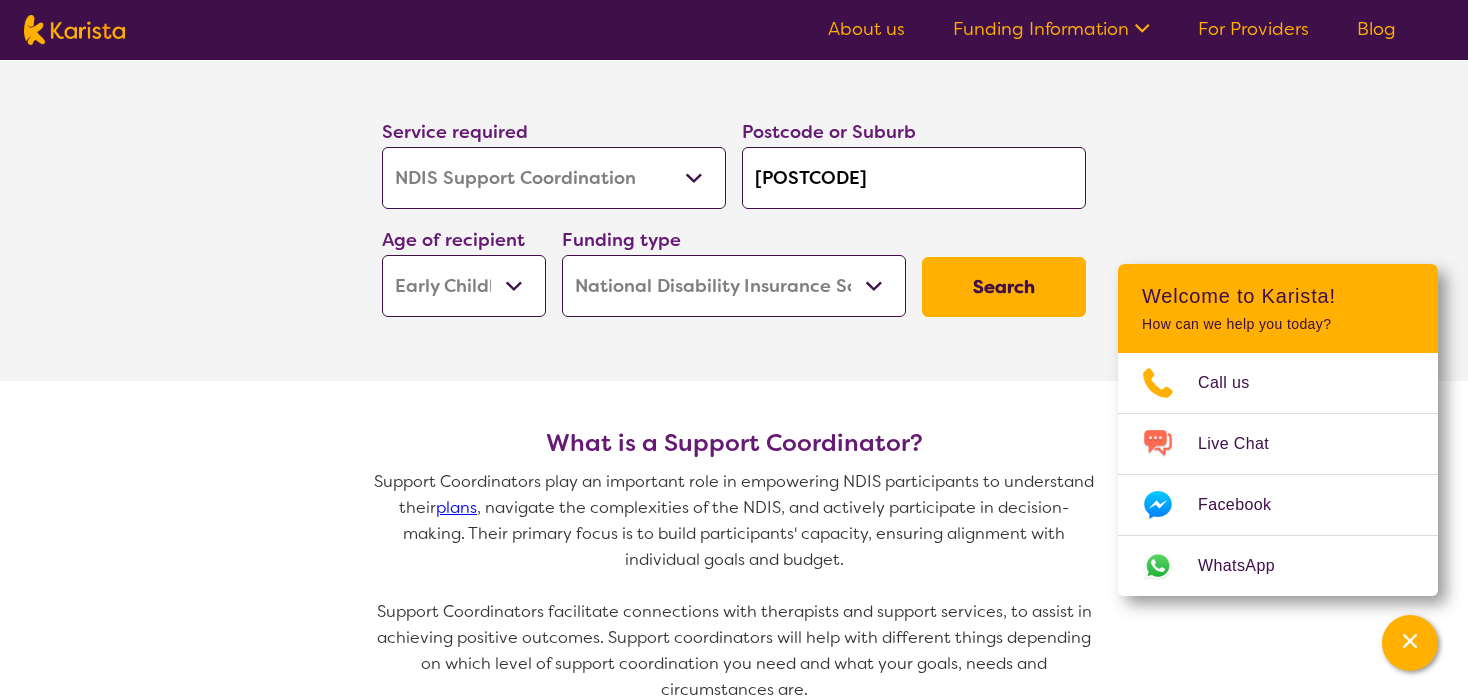 click on "Early Childhood - 0 to 9 Child - 10 to 11 Adolescent - 12 to 17 Adult - 18 to 64 Aged - 65+" at bounding box center (464, 286) 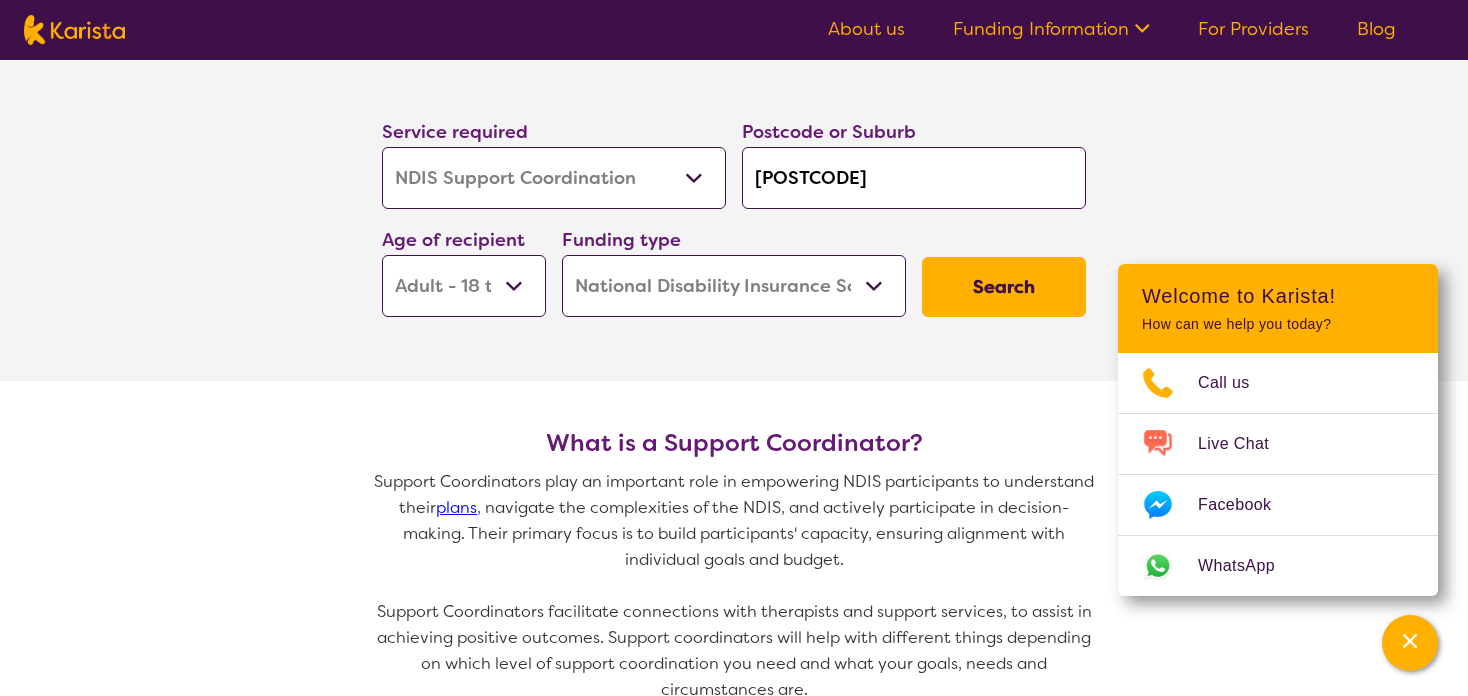 click on "Early Childhood - 0 to 9 Child - 10 to 11 Adolescent - 12 to 17 Adult - 18 to 64 Aged - 65+" at bounding box center (464, 286) 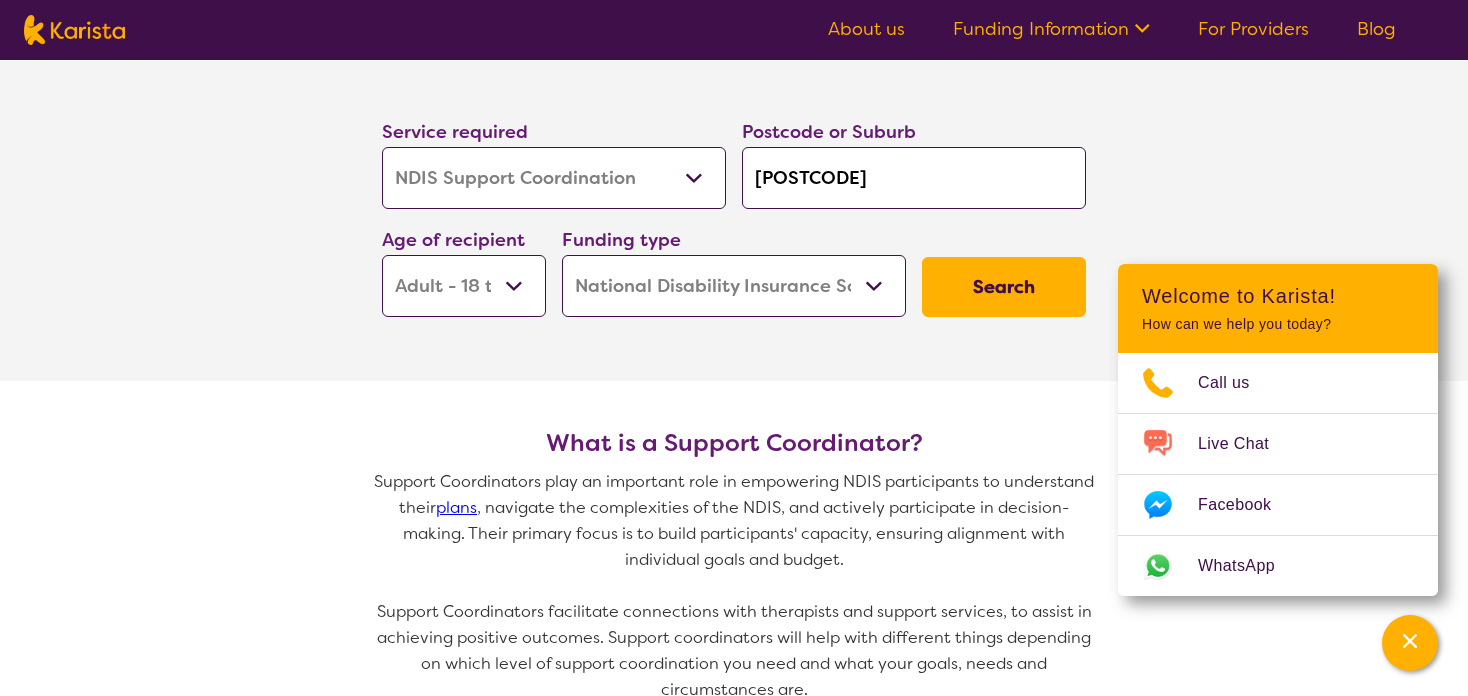 type on "411" 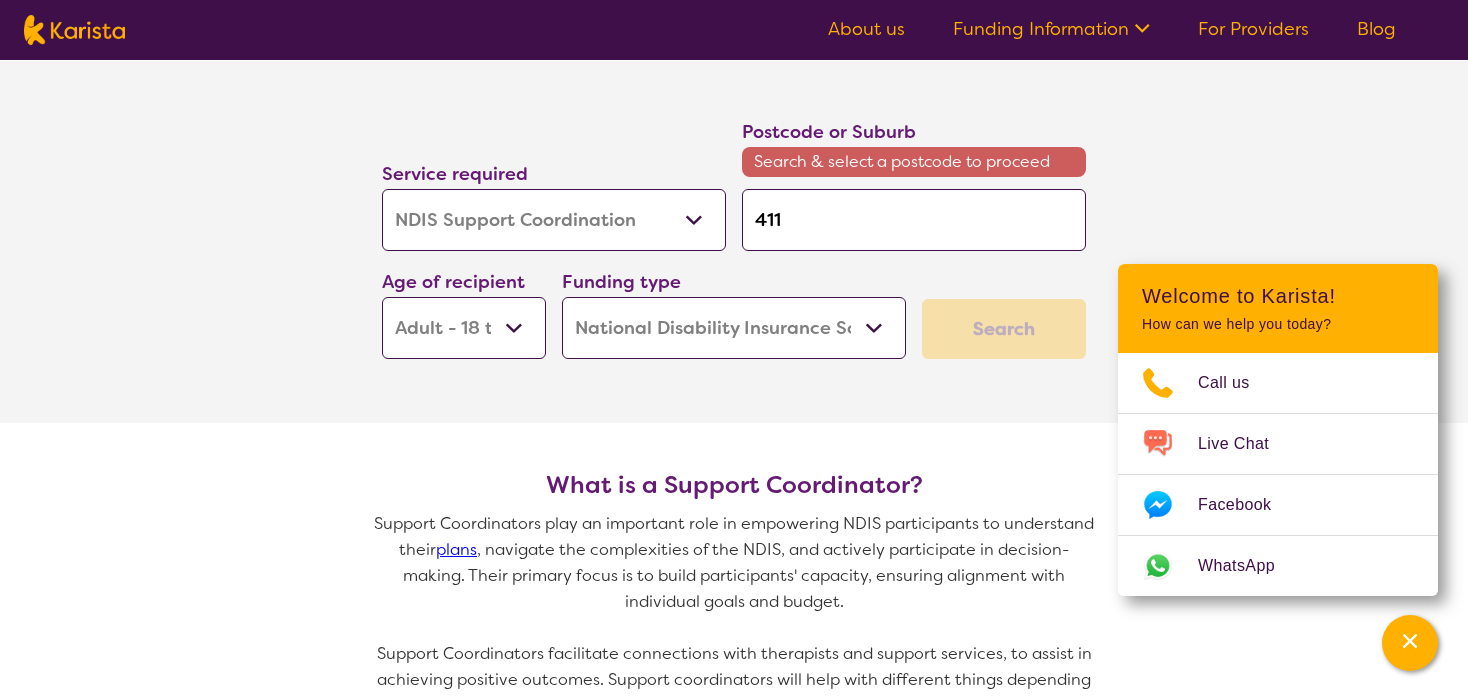 type on "41" 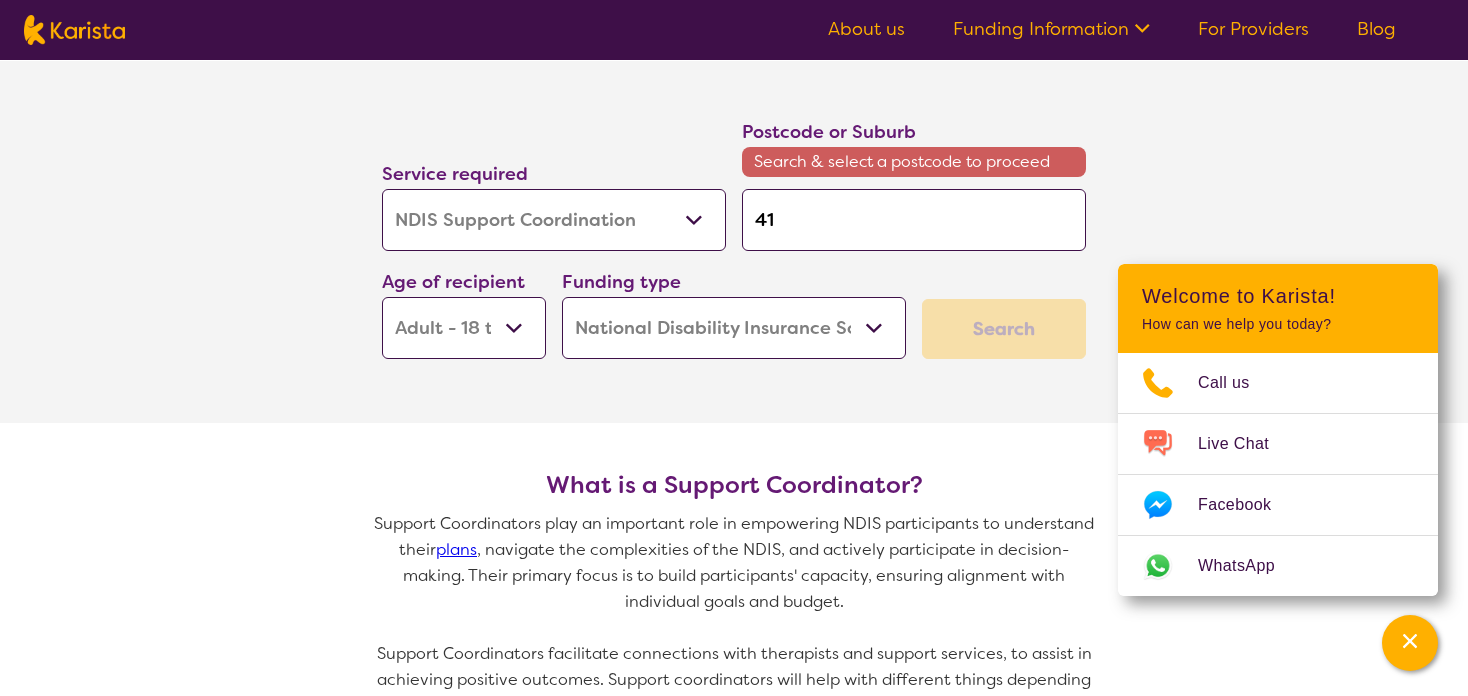 type on "4" 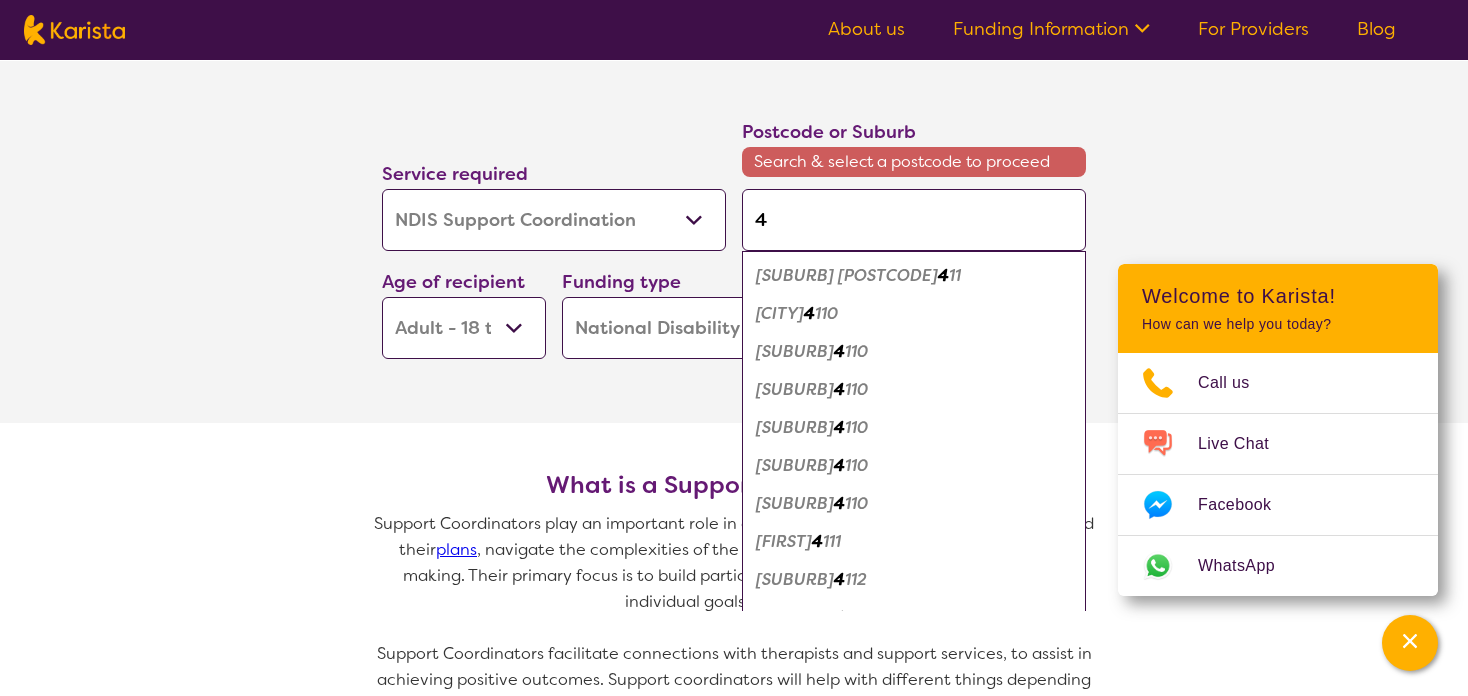 type on "41" 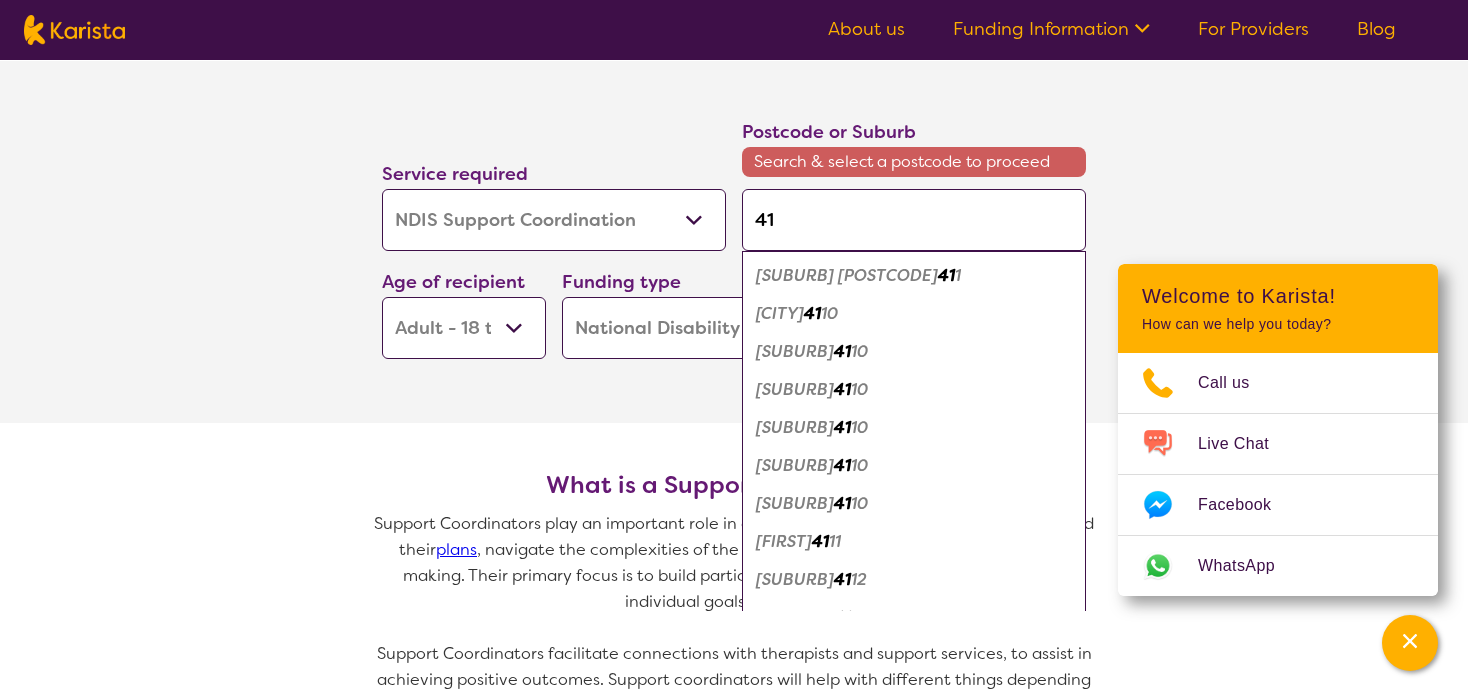 type on "410" 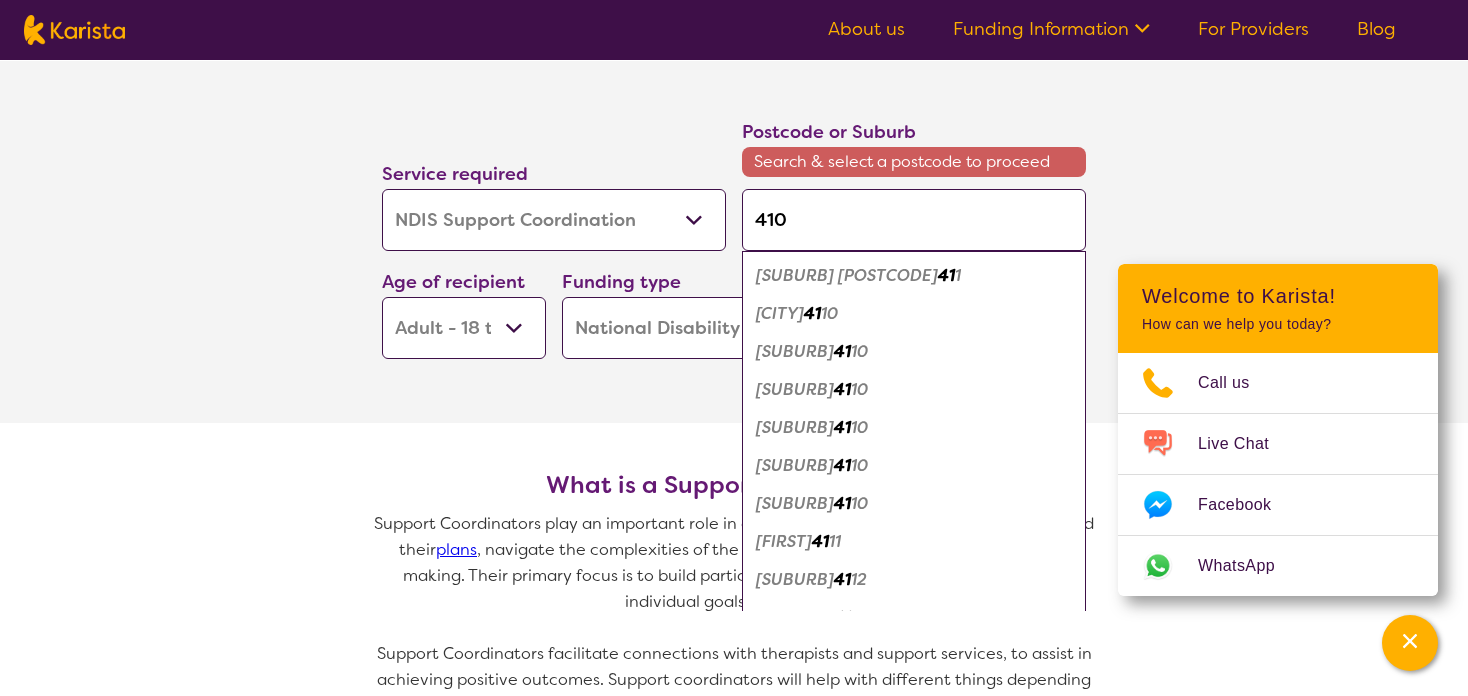 type on "[POSTCODE]" 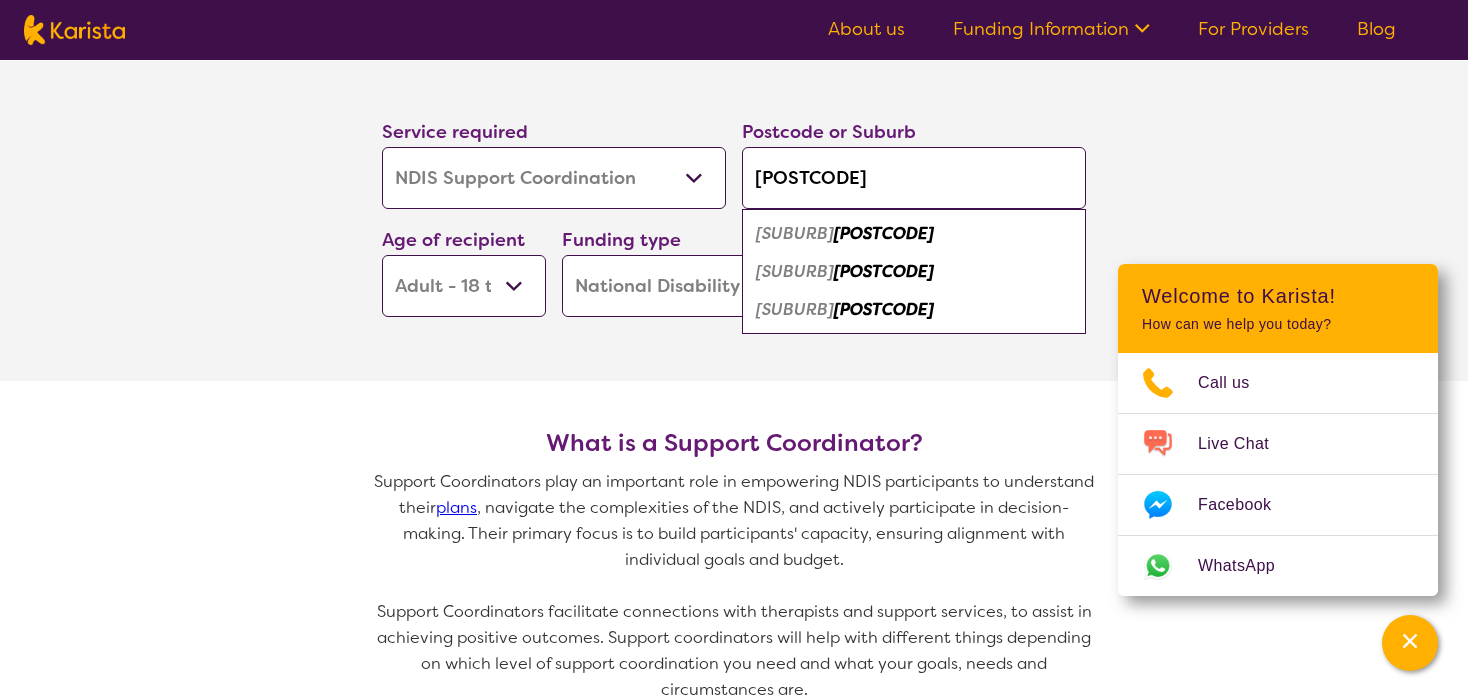 type on "[POSTCODE]" 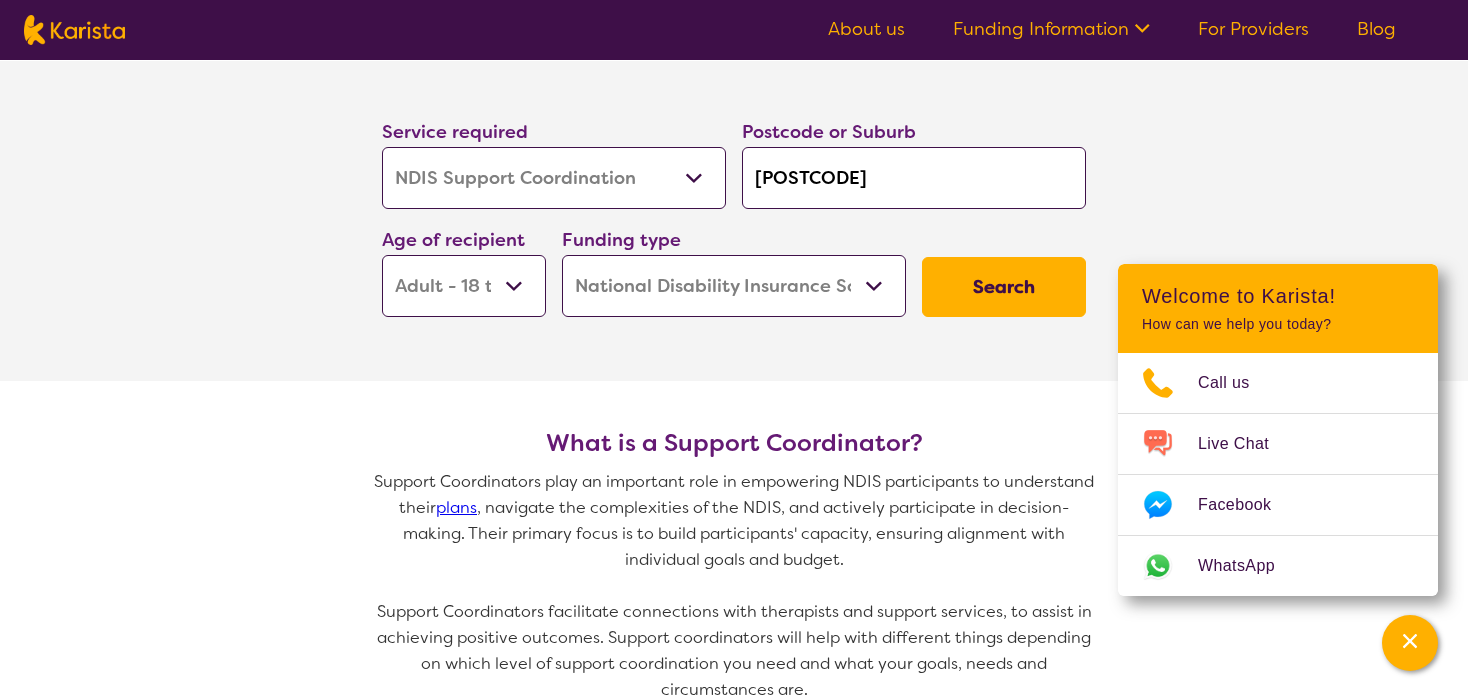 click on "Search" at bounding box center [1004, 287] 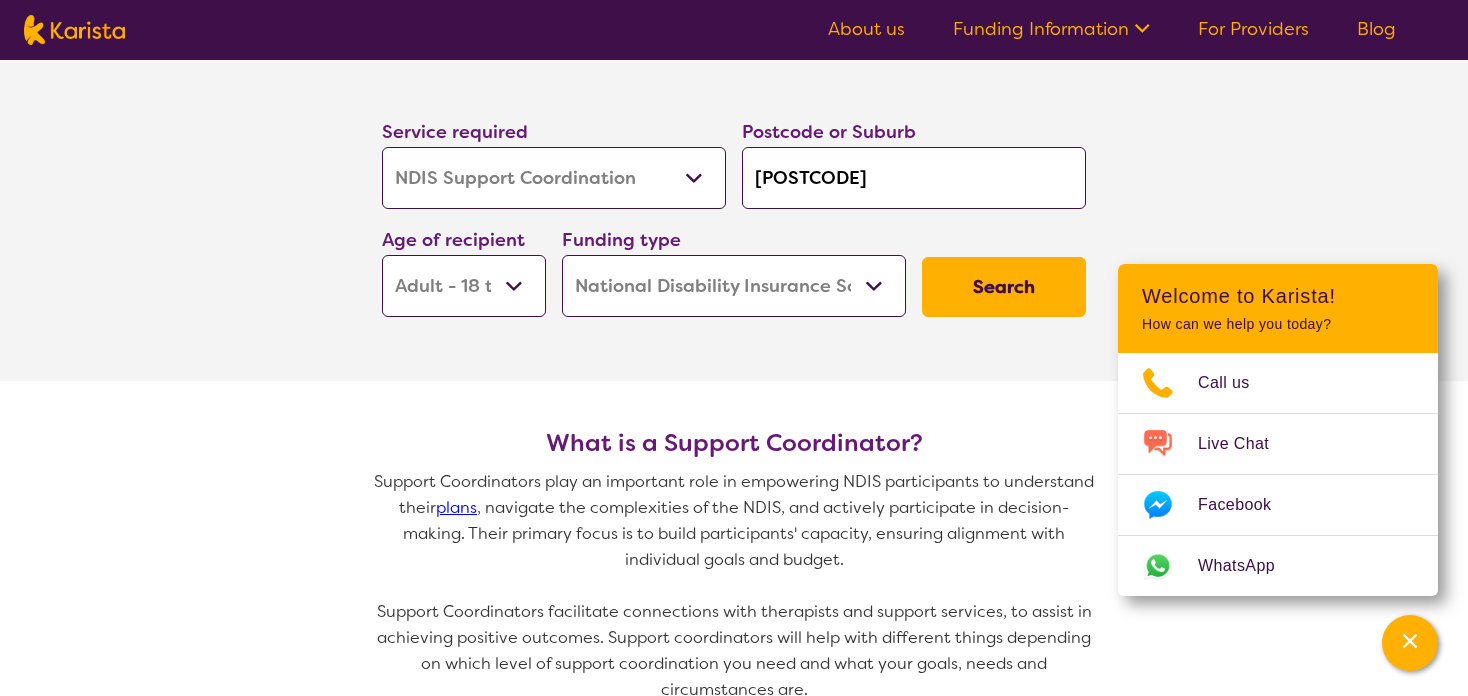 scroll, scrollTop: 0, scrollLeft: 0, axis: both 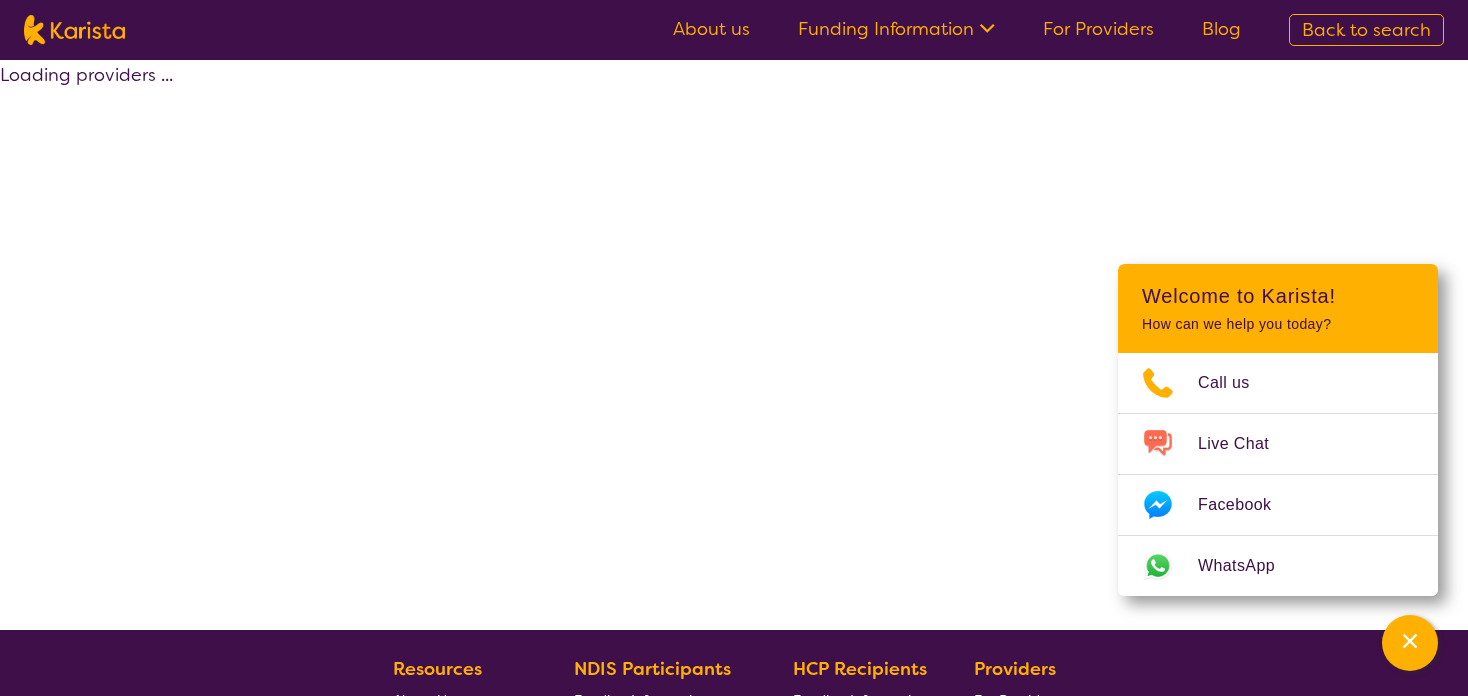select on "by_score" 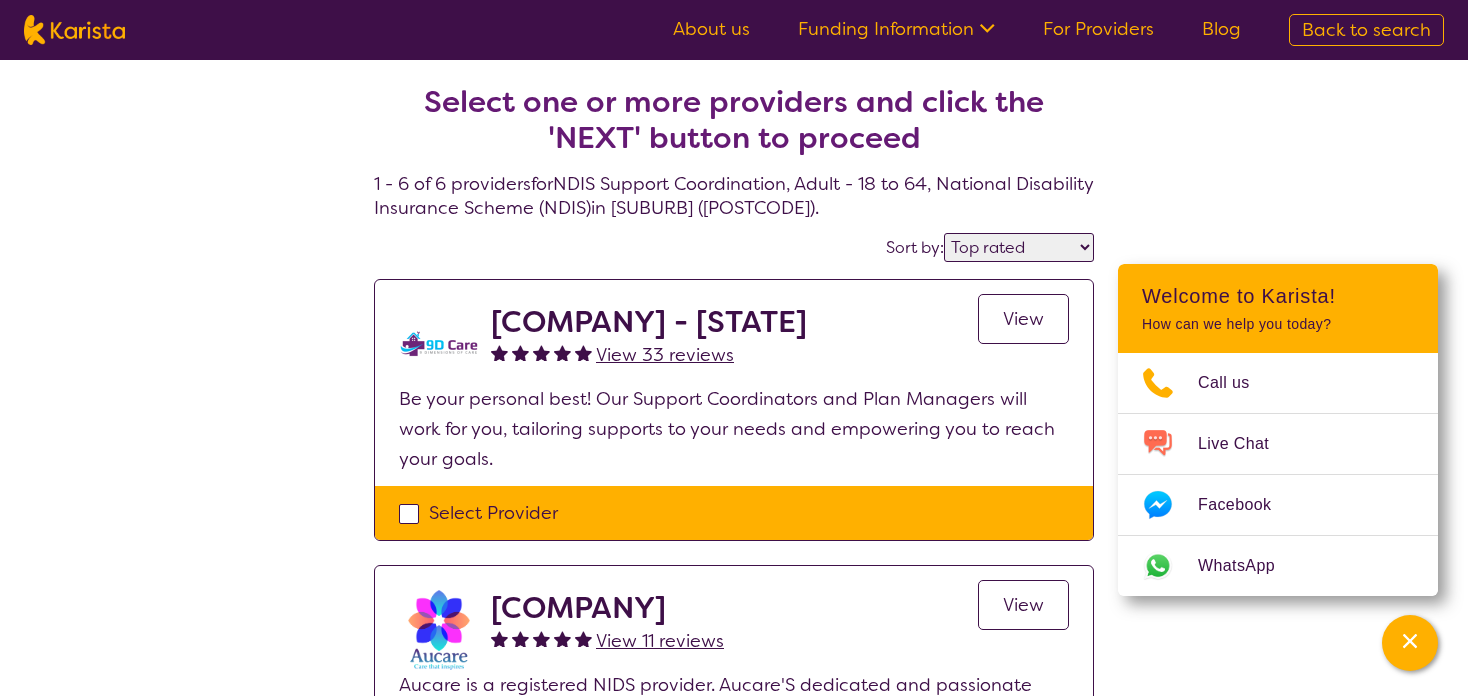 click on "[SUBURB] ([POSTCODE])" at bounding box center (734, 1029) 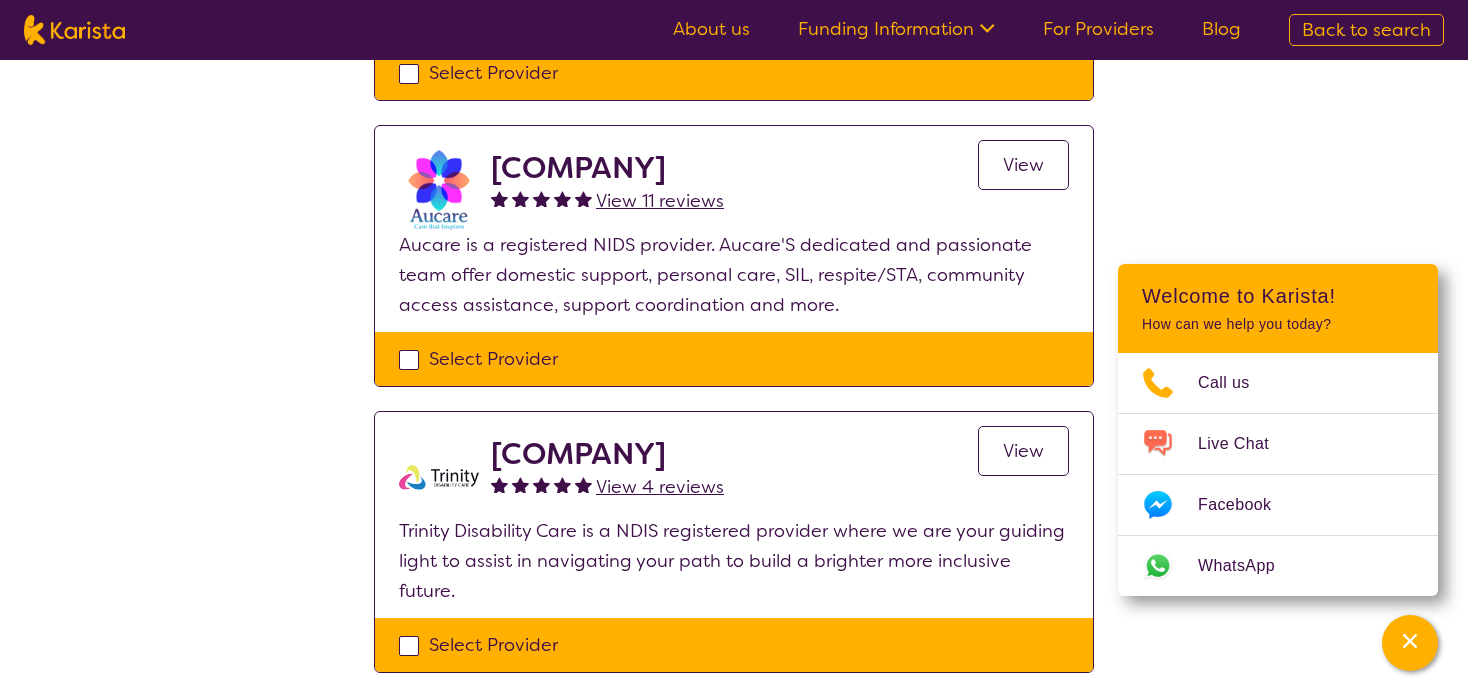scroll, scrollTop: 400, scrollLeft: 0, axis: vertical 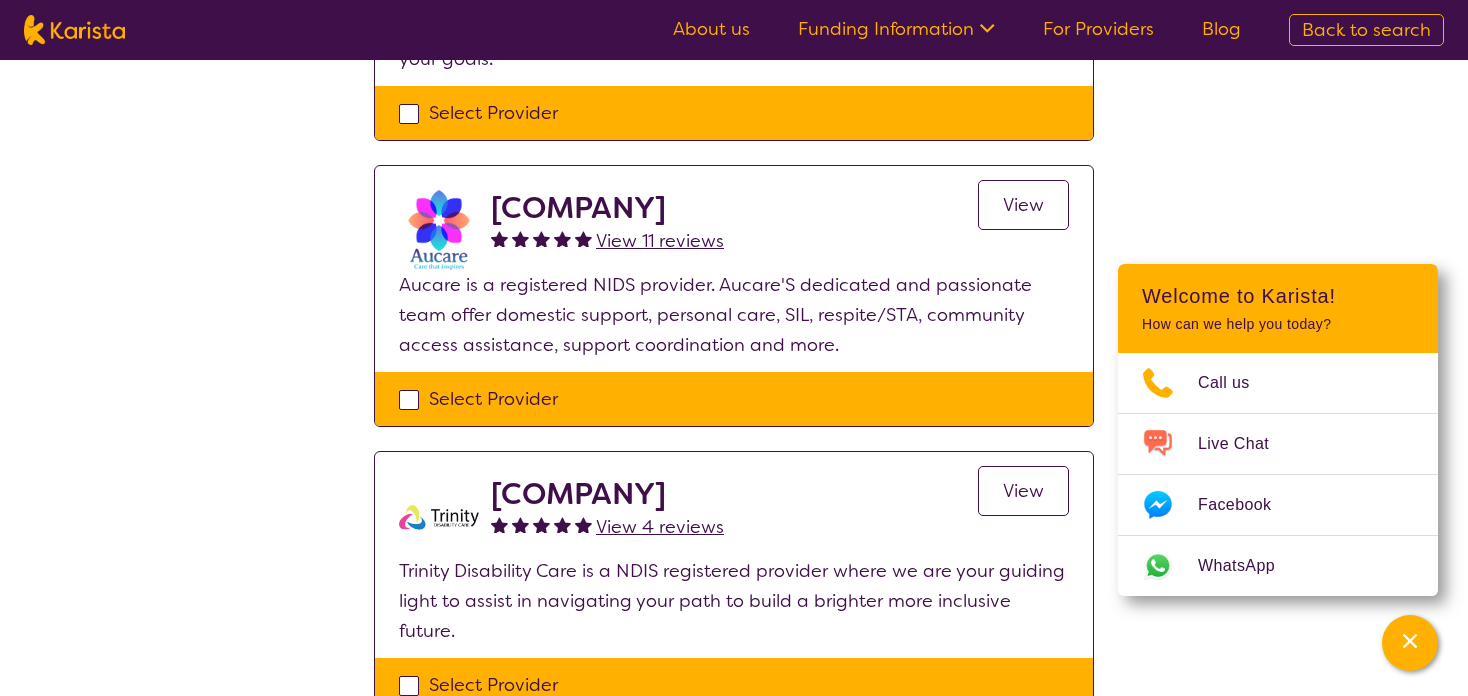 click on "[COMPANY]" at bounding box center [607, 208] 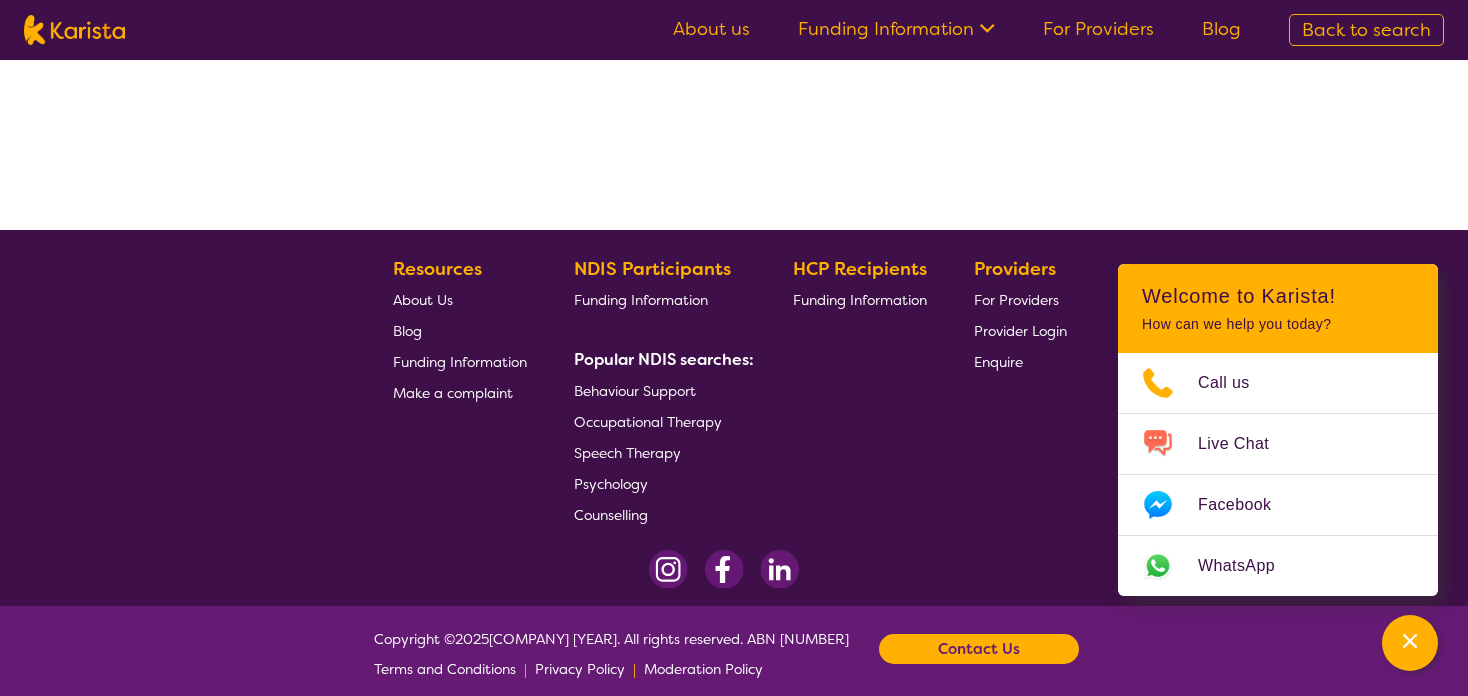 scroll, scrollTop: 0, scrollLeft: 0, axis: both 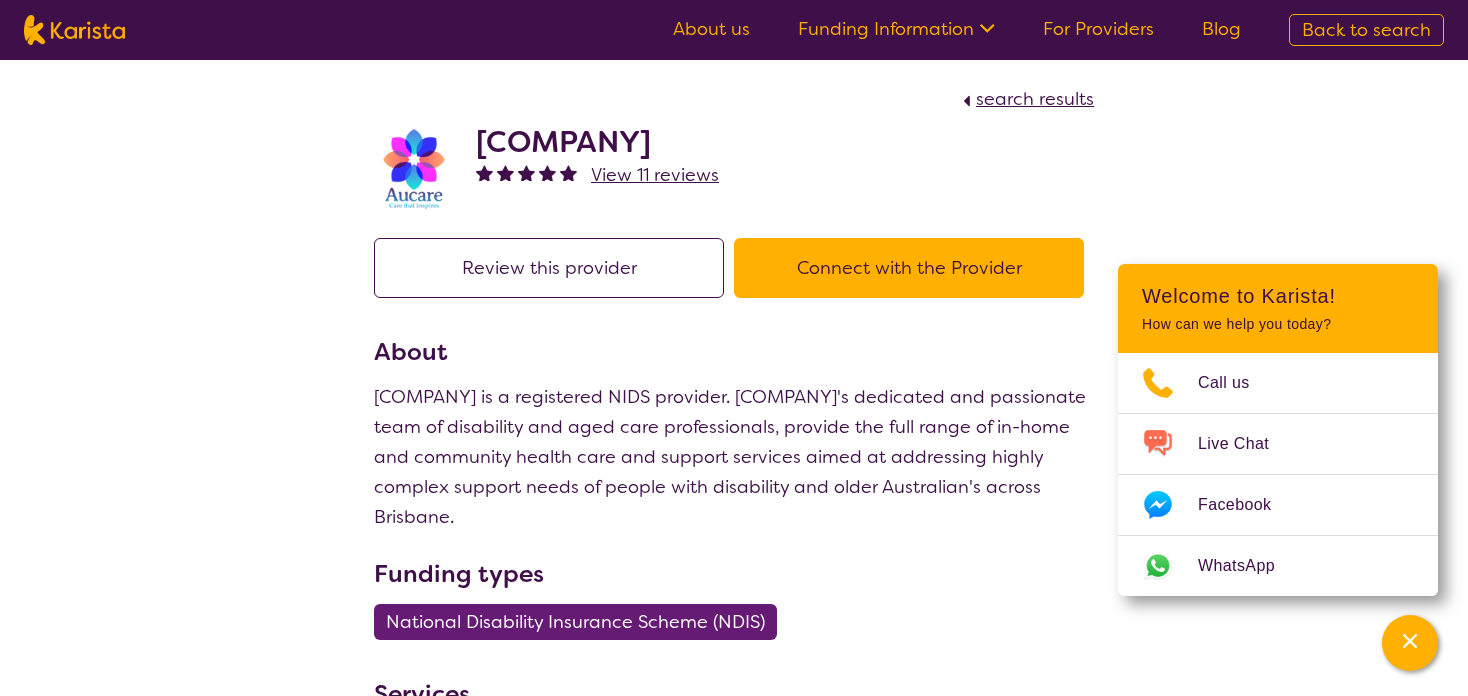 click on "[COMPANY] is a registered NIDS provider. [COMPANY]'s dedicated and passionate team of disability and aged care professionals, provide the full range of in-home and community health care and support services aimed at addressing highly complex support needs of people with disability and older Australian's across Brisbane." at bounding box center [734, 457] 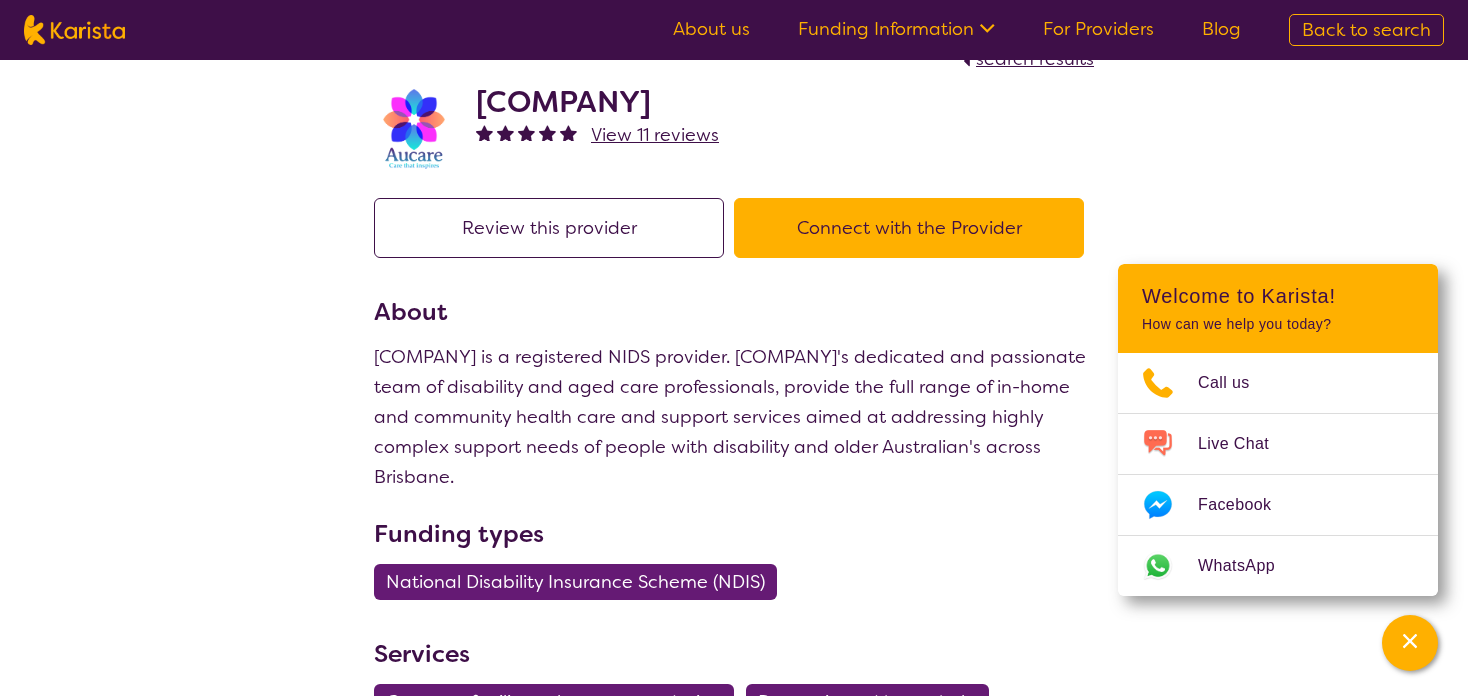scroll, scrollTop: 0, scrollLeft: 0, axis: both 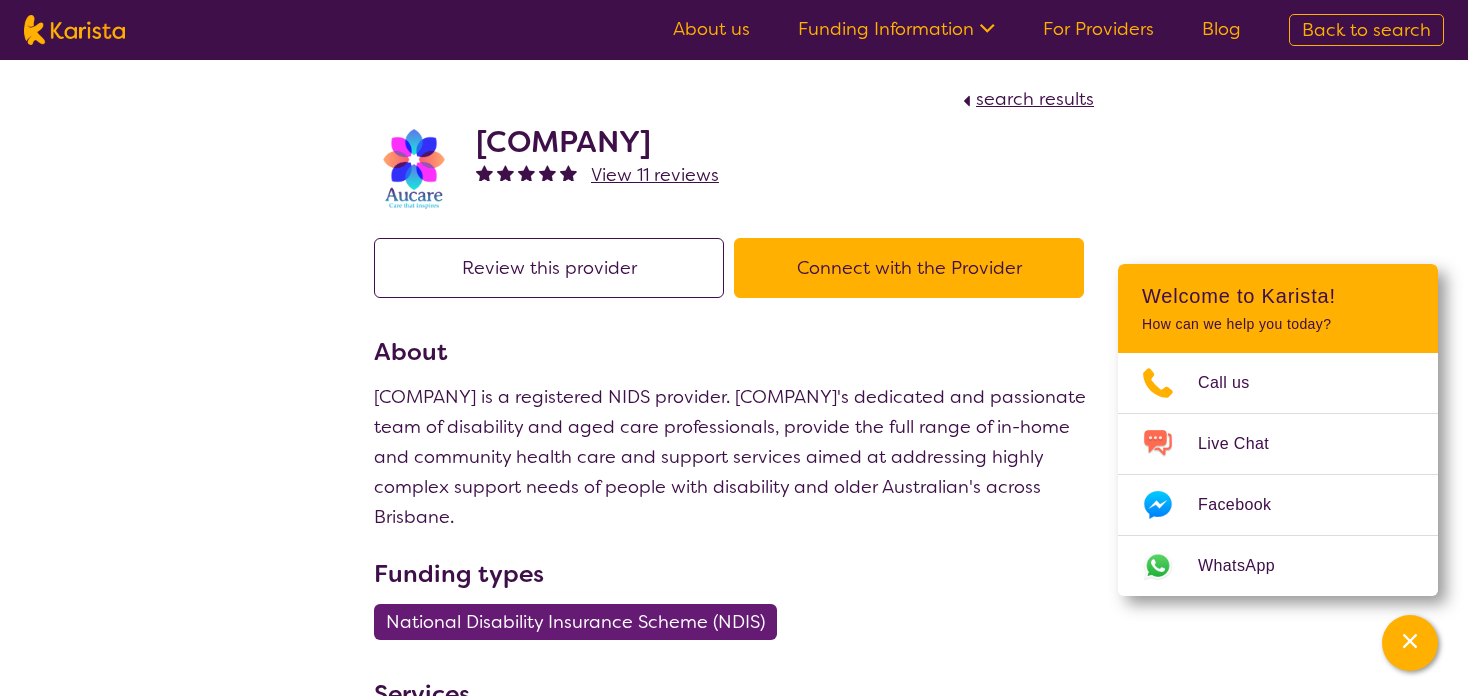click on "[COMPANY] is a registered NIDS provider. [COMPANY]'s dedicated and passionate team of disability and aged care professionals, provide the full range of in-home and community health care and support services aimed at addressing highly complex support needs of people with disability and older Australian's across Brisbane." at bounding box center (734, 457) 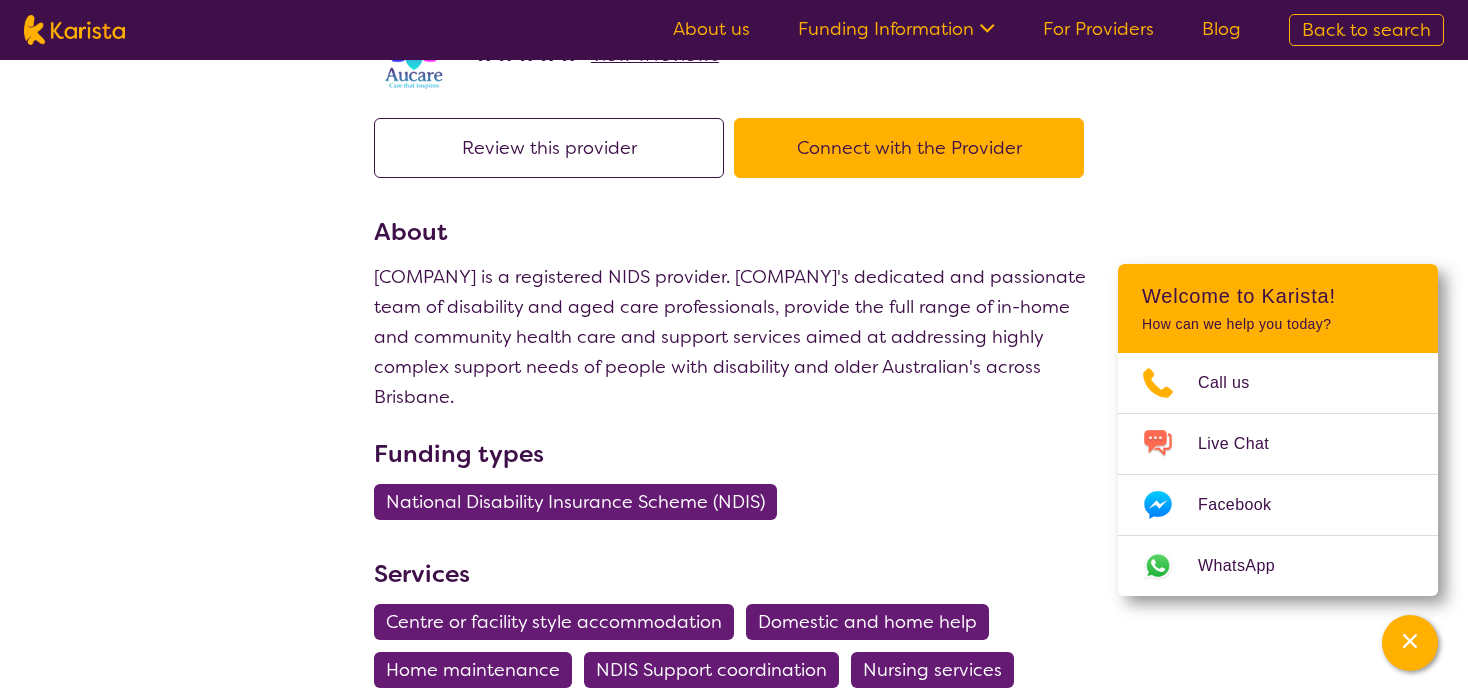 scroll, scrollTop: 0, scrollLeft: 0, axis: both 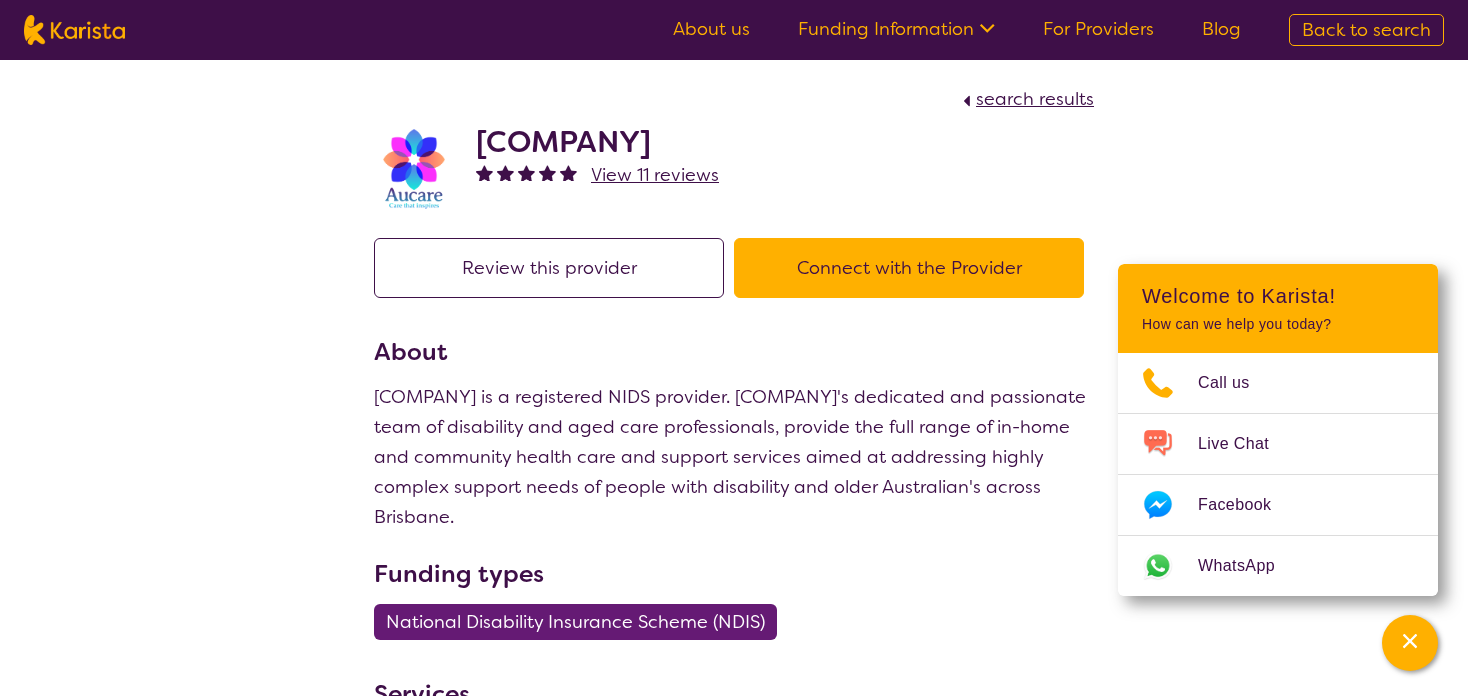 click on "Connect with the Provider" at bounding box center (909, 268) 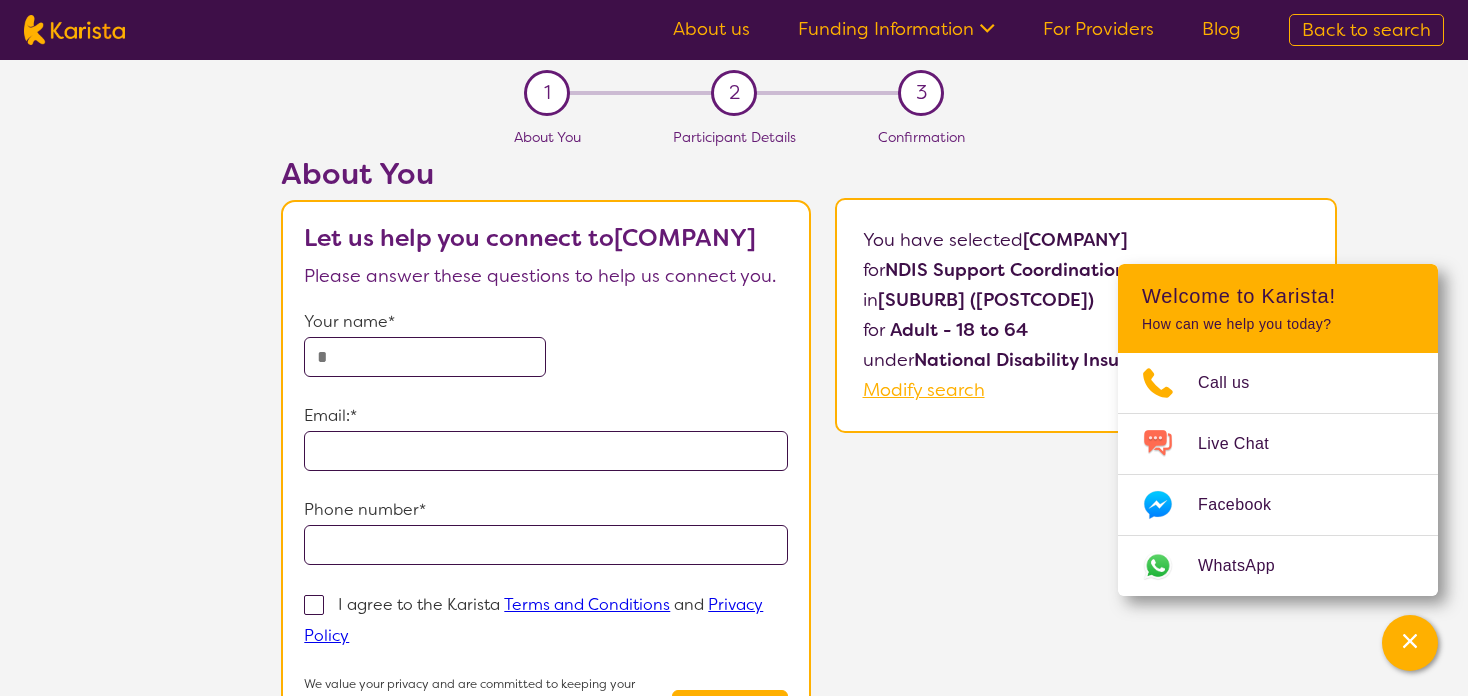 click on "[SUBURB] ([POSTCODE])" at bounding box center (734, 444) 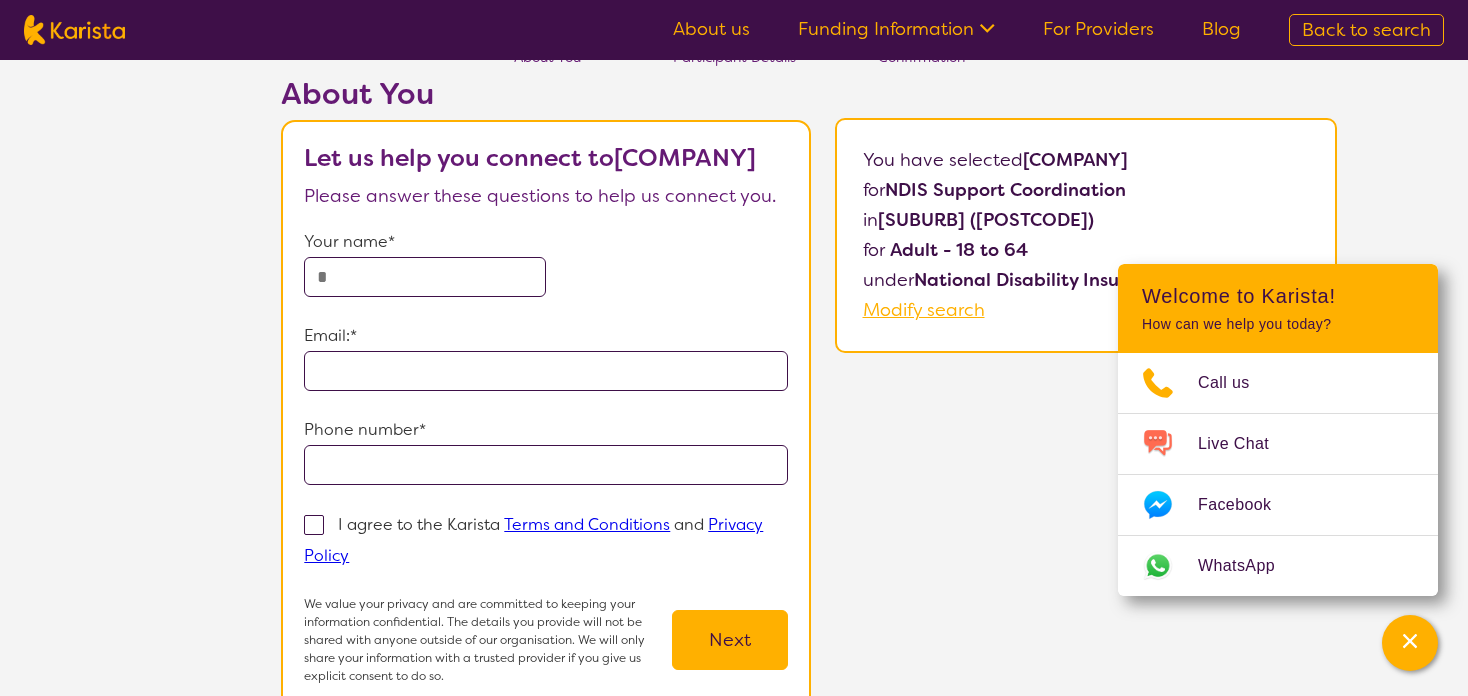 scroll, scrollTop: 0, scrollLeft: 0, axis: both 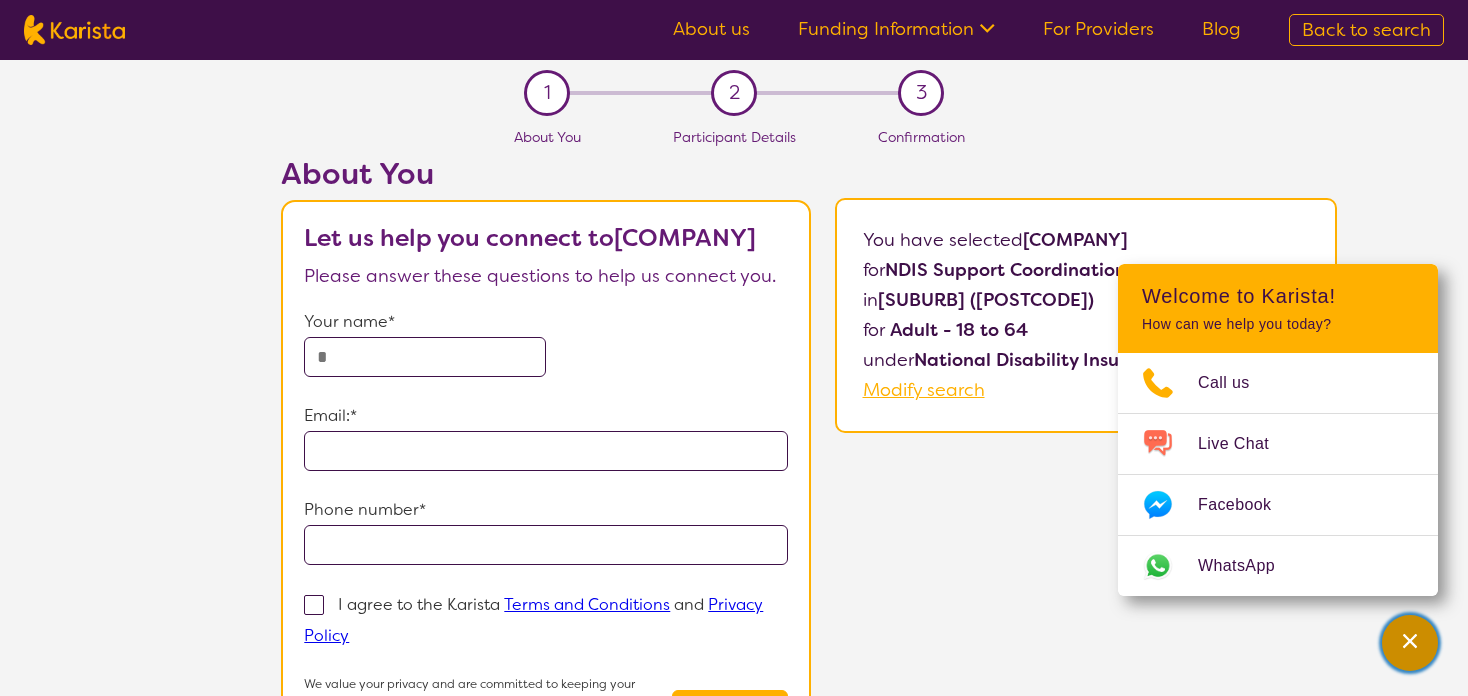 click 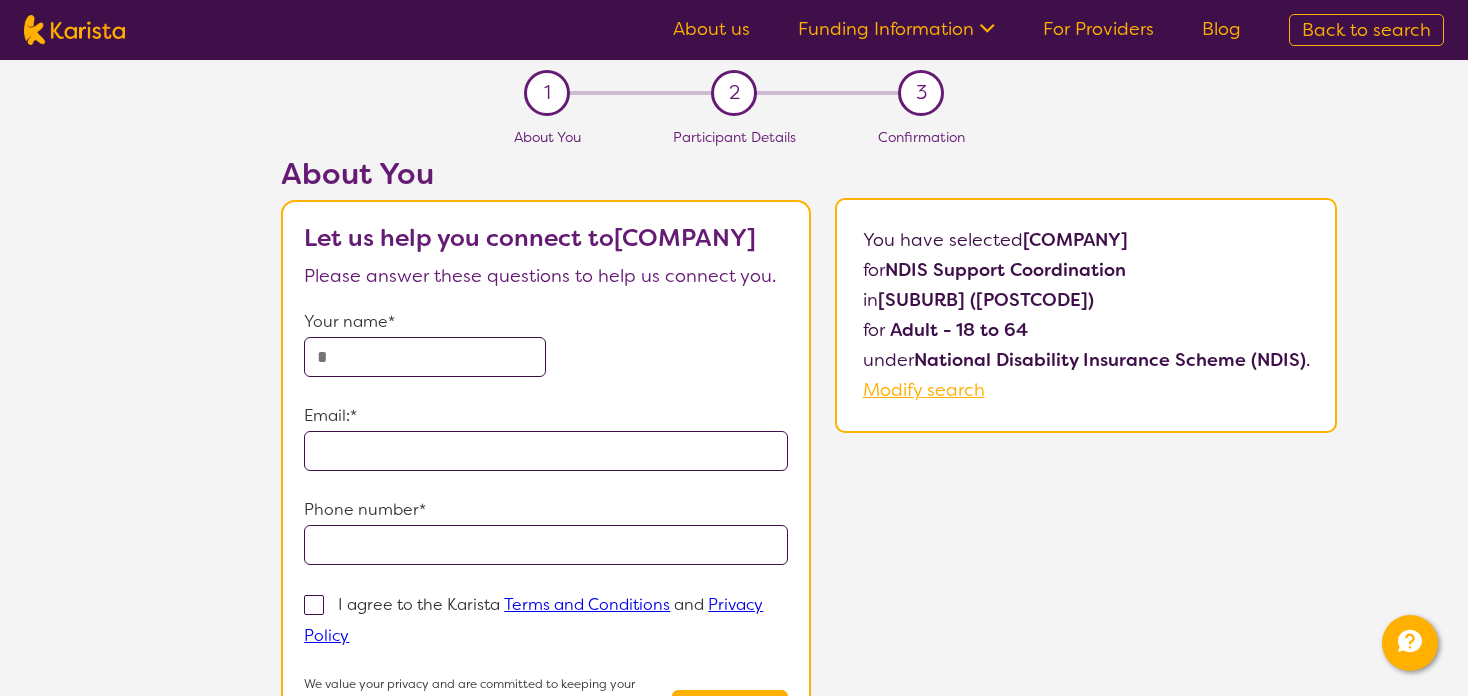 click on "About You Let us help you connect to [COMPANY] [SERVICE] [SERVICE]. Your name* Email* Phone number* I agree to the [COMPANY] Terms and Conditions and Privacy Policy We value your privacy and are committed to keeping your information confidential. The details you provide will not be shared with anyone outside of our organisation. We will only share your information with a trusted provider if you give us explicit consent to do so. Next You have selected [COMPANY] for [SERVICE] in [SUBURB] ([POSTCODE]) for [AGE_GROUP] under National Disability Insurance Scheme (NDIS) . Modify search" at bounding box center [809, 492] 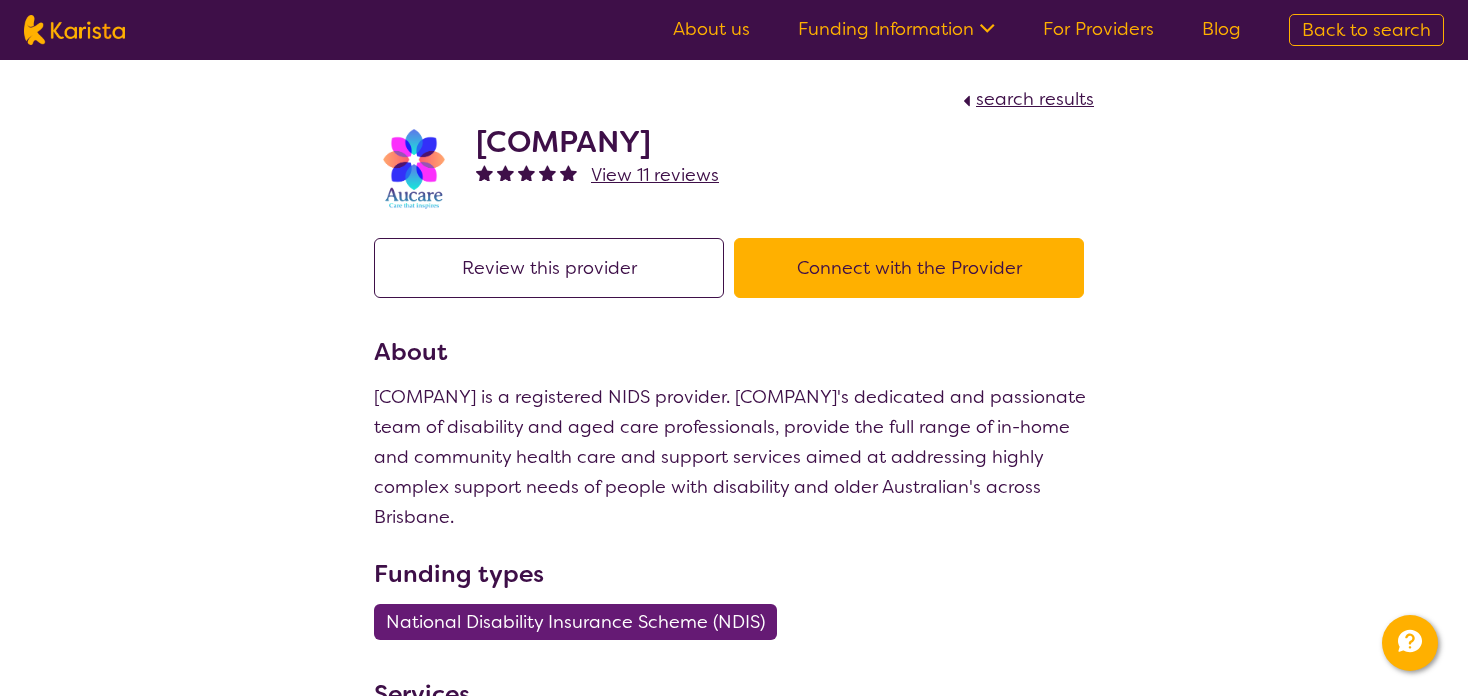 scroll, scrollTop: 40, scrollLeft: 0, axis: vertical 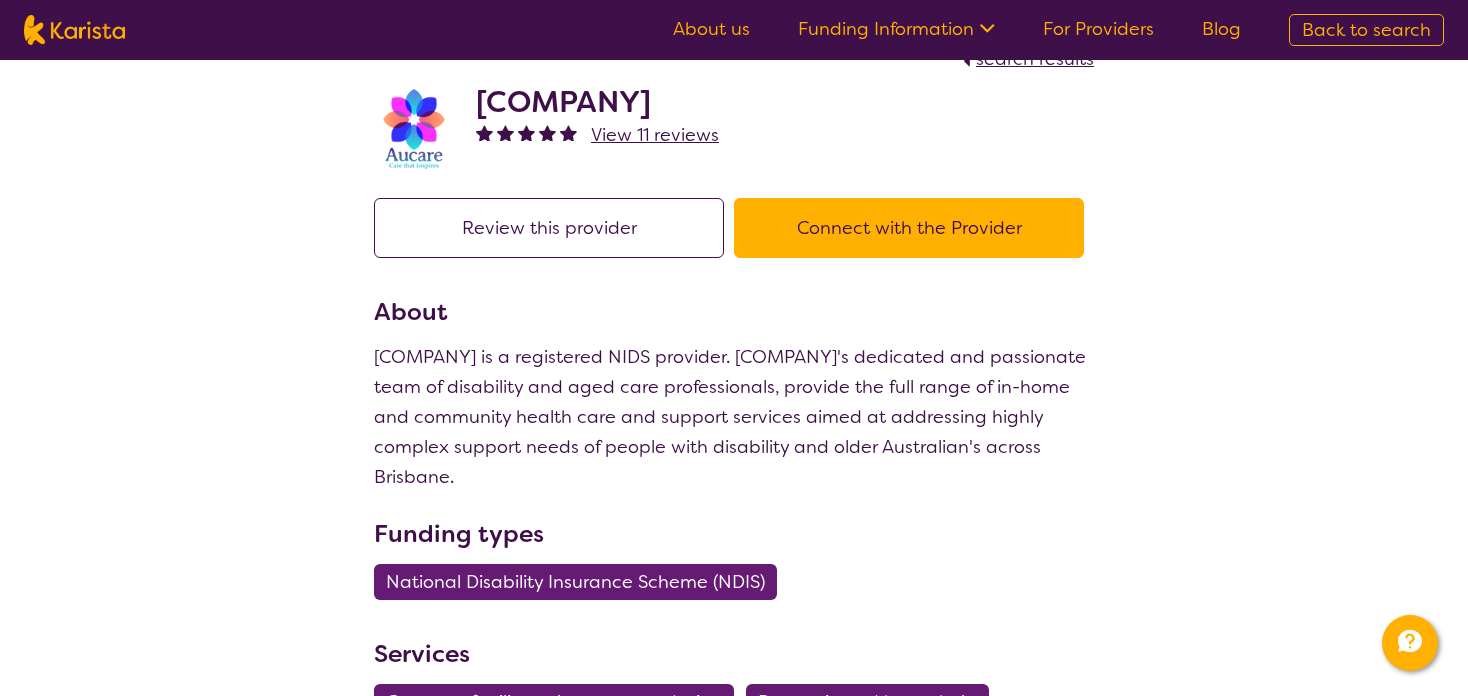 click on "[COMPANY] is a registered NIDS provider. [COMPANY]'s dedicated and passionate team of disability and aged care professionals, provide the full range of in-home and community health care and support services aimed at addressing highly complex support needs of people with disability and older Australian's across Brisbane." at bounding box center (734, 417) 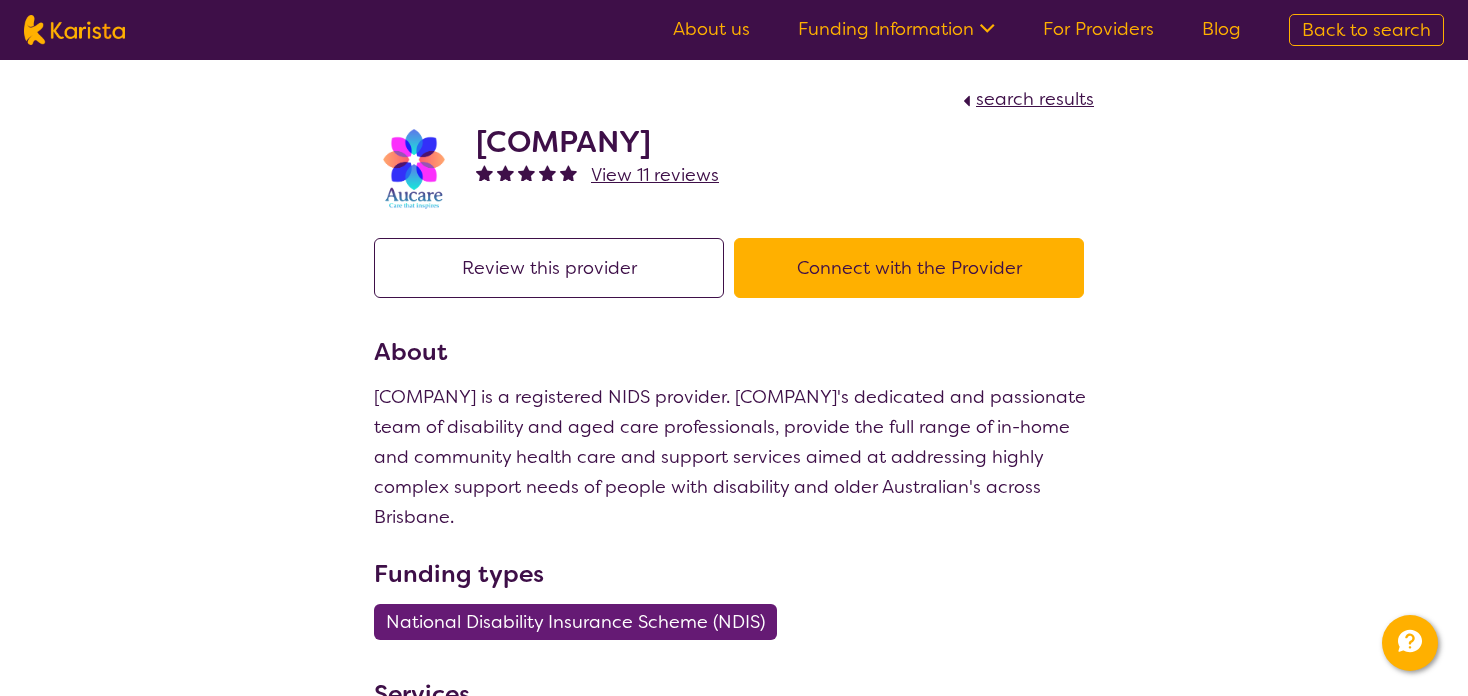 drag, startPoint x: 483, startPoint y: 145, endPoint x: 1074, endPoint y: 131, distance: 591.1658 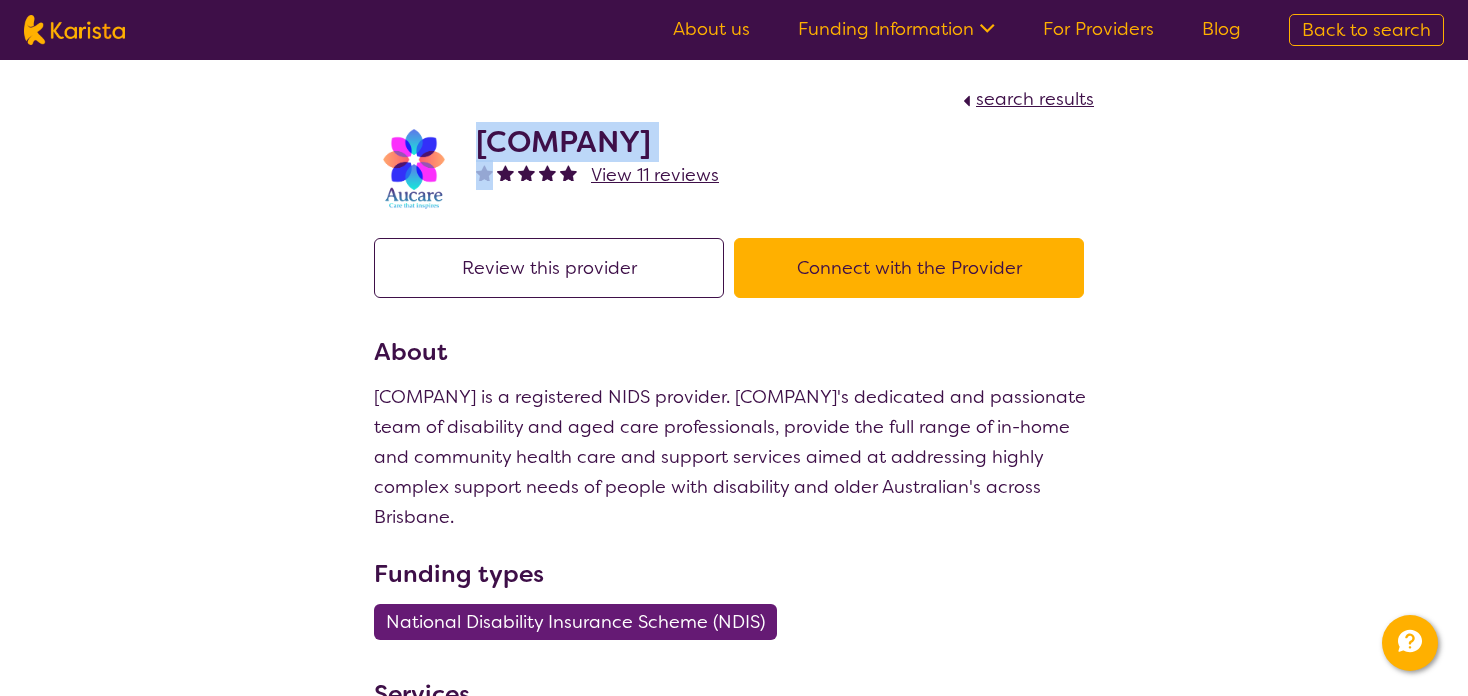 click on "[COMPANY]" at bounding box center (597, 142) 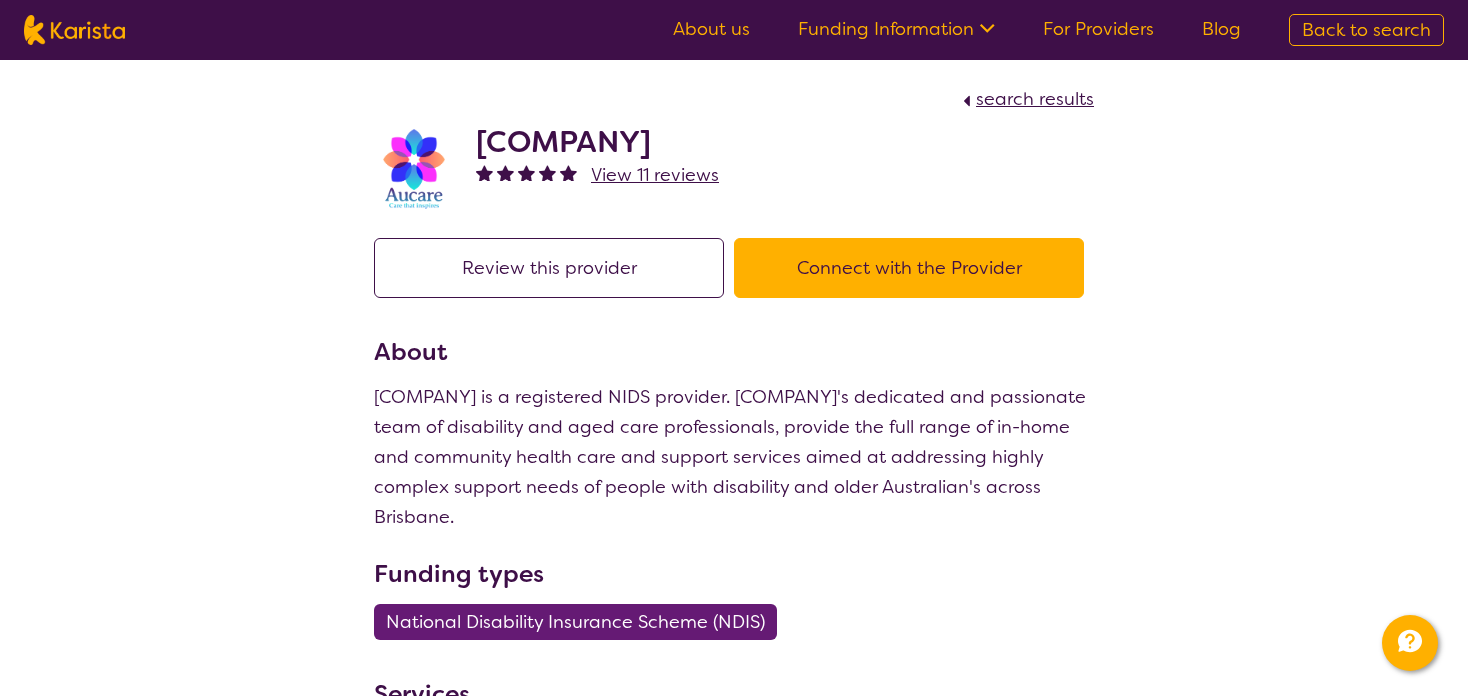 click on "[POSTCODE]" at bounding box center (734, 1017) 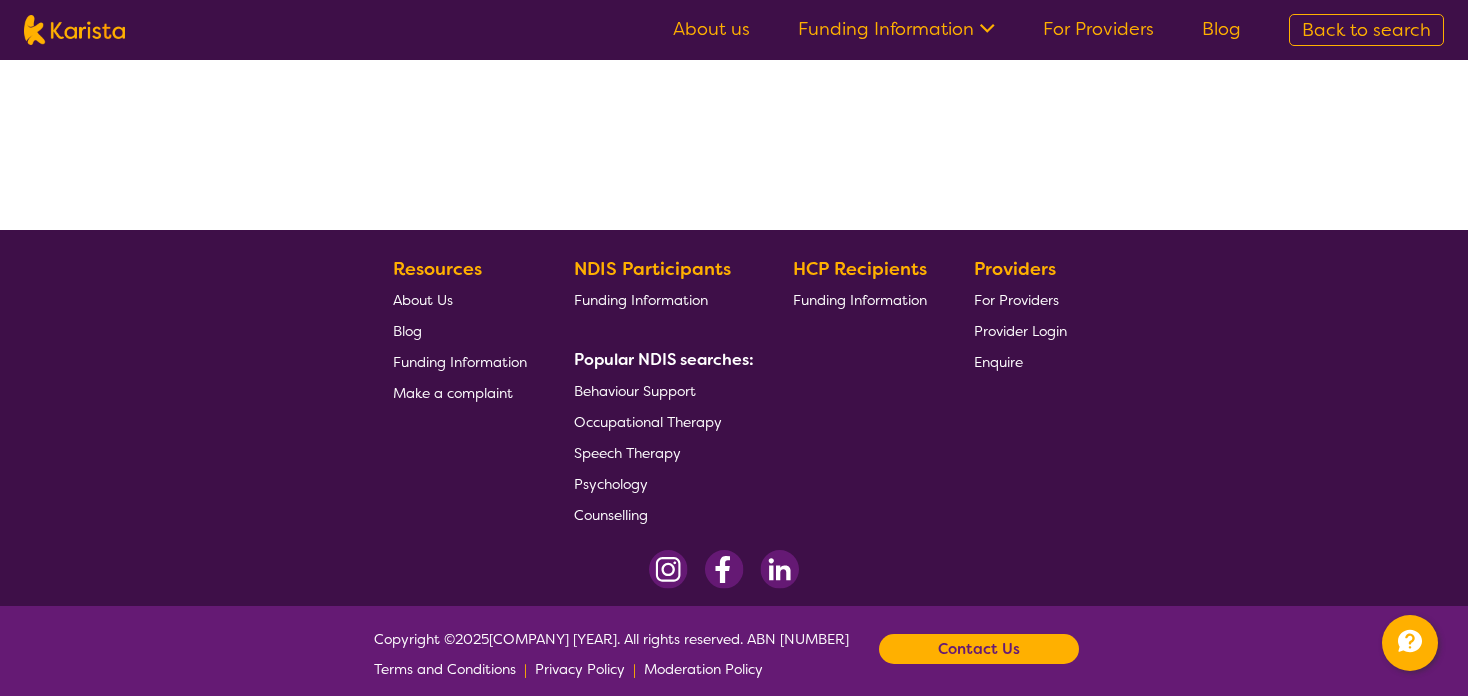 select on "by_score" 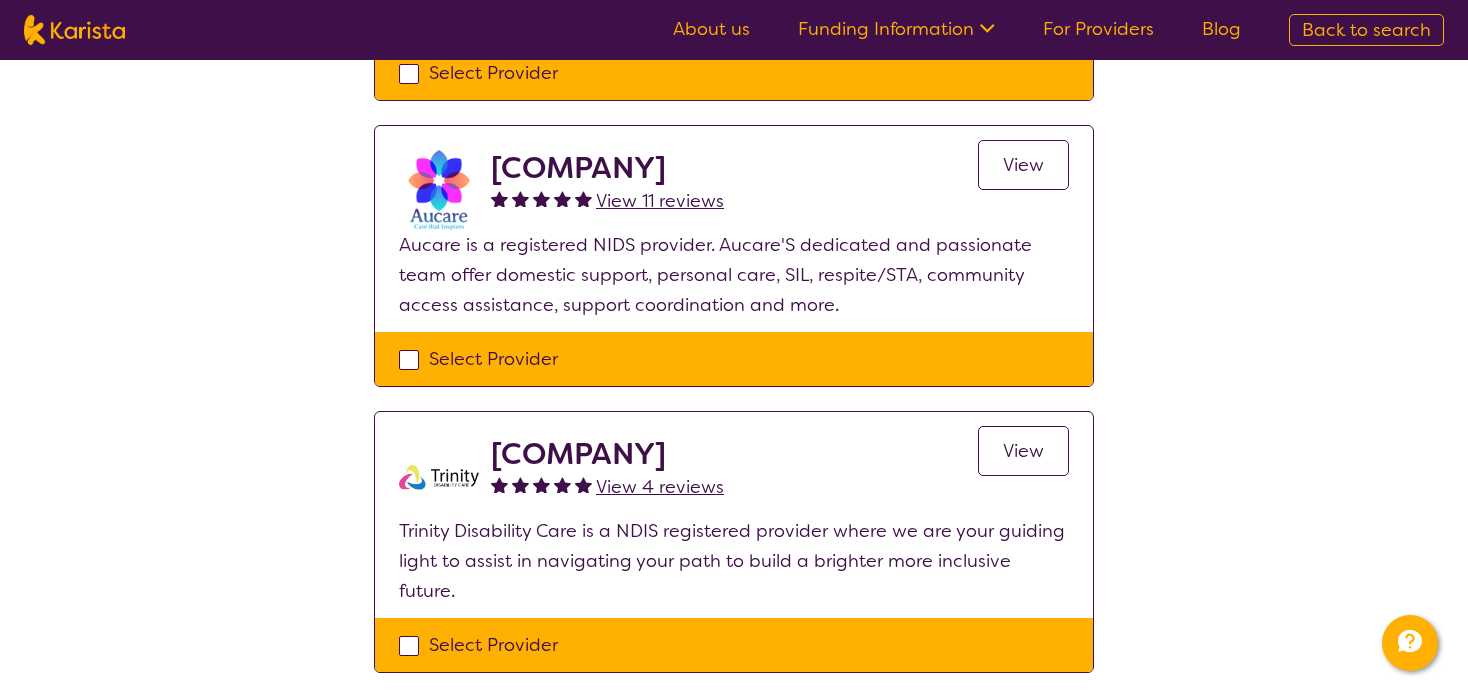 scroll, scrollTop: 480, scrollLeft: 0, axis: vertical 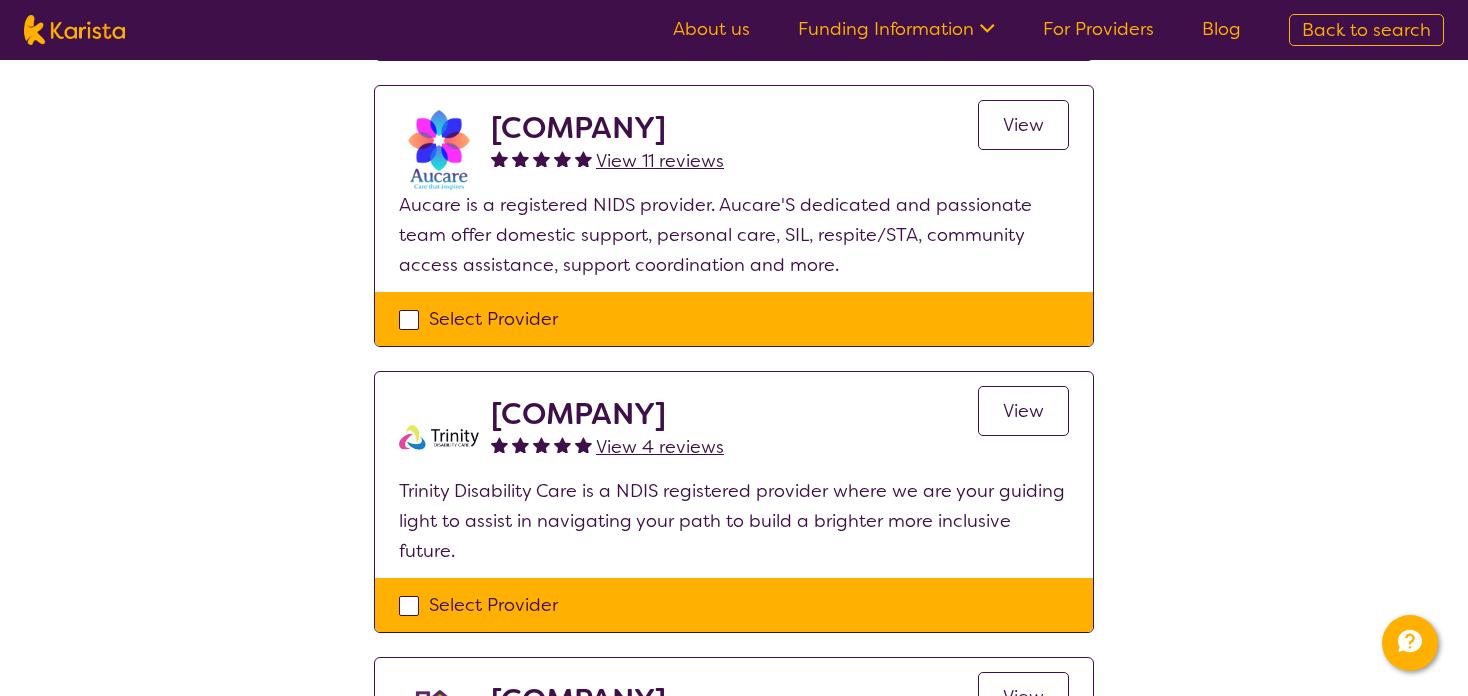 click on "View" at bounding box center (1023, 411) 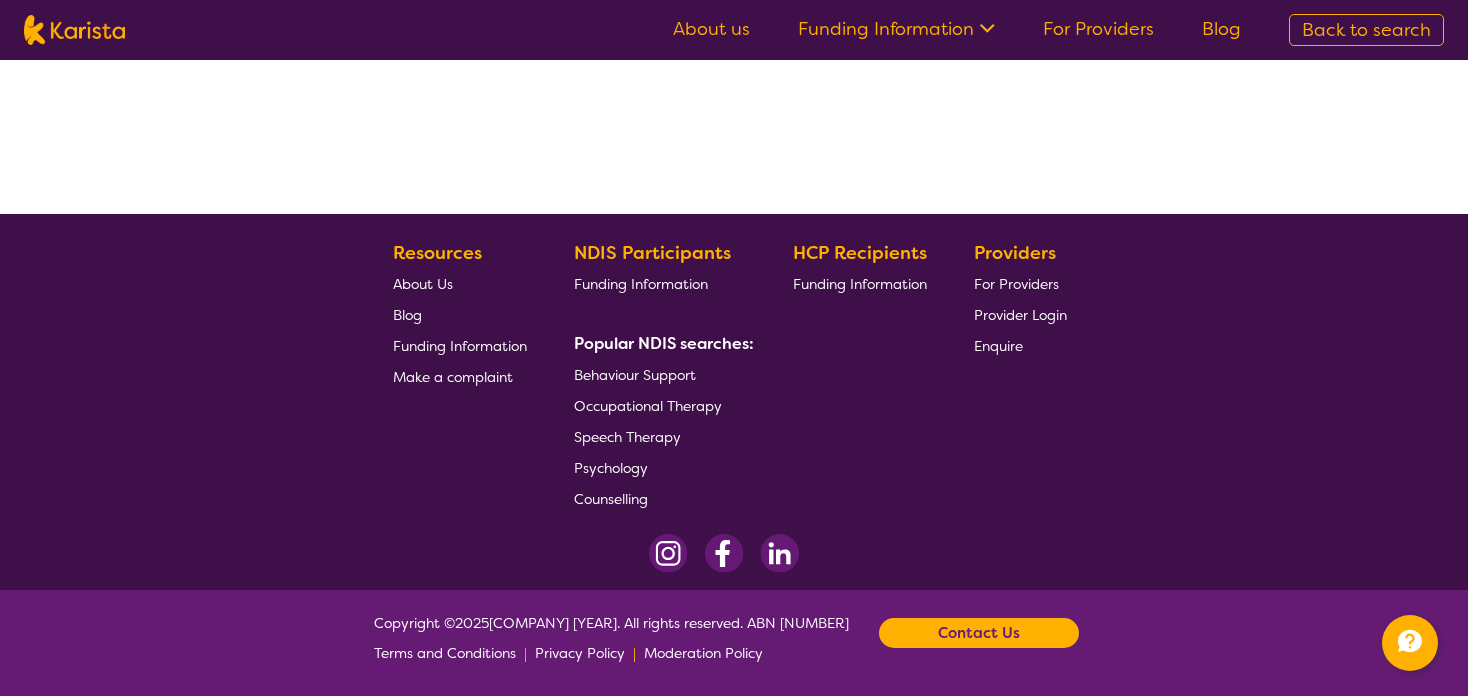 scroll, scrollTop: 0, scrollLeft: 0, axis: both 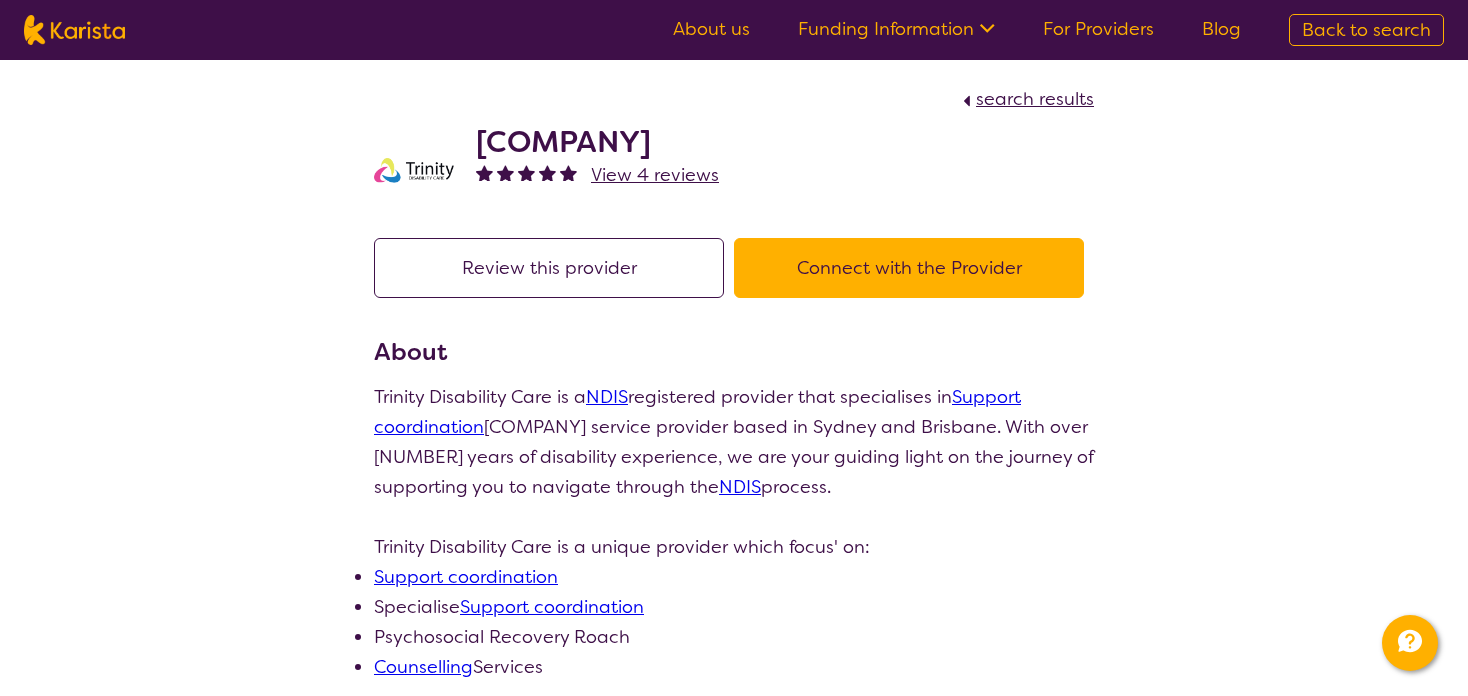 click on "About" at bounding box center (734, 352) 